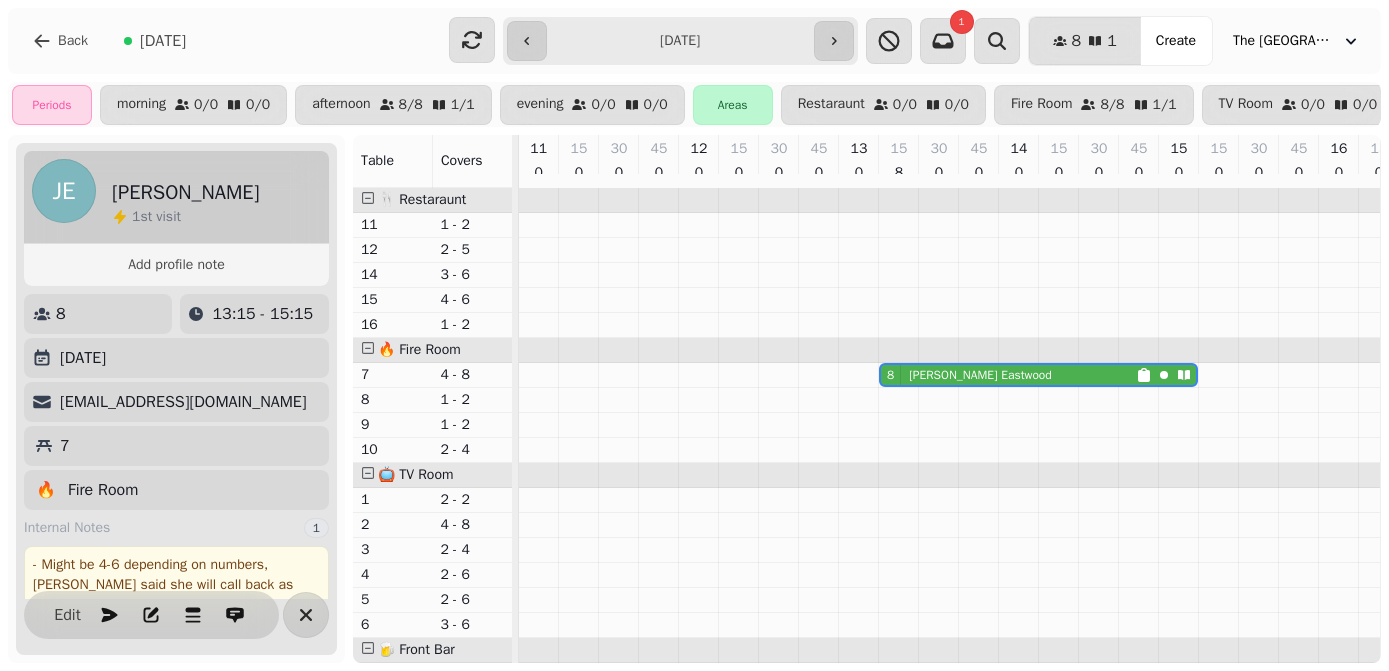 select on "**********" 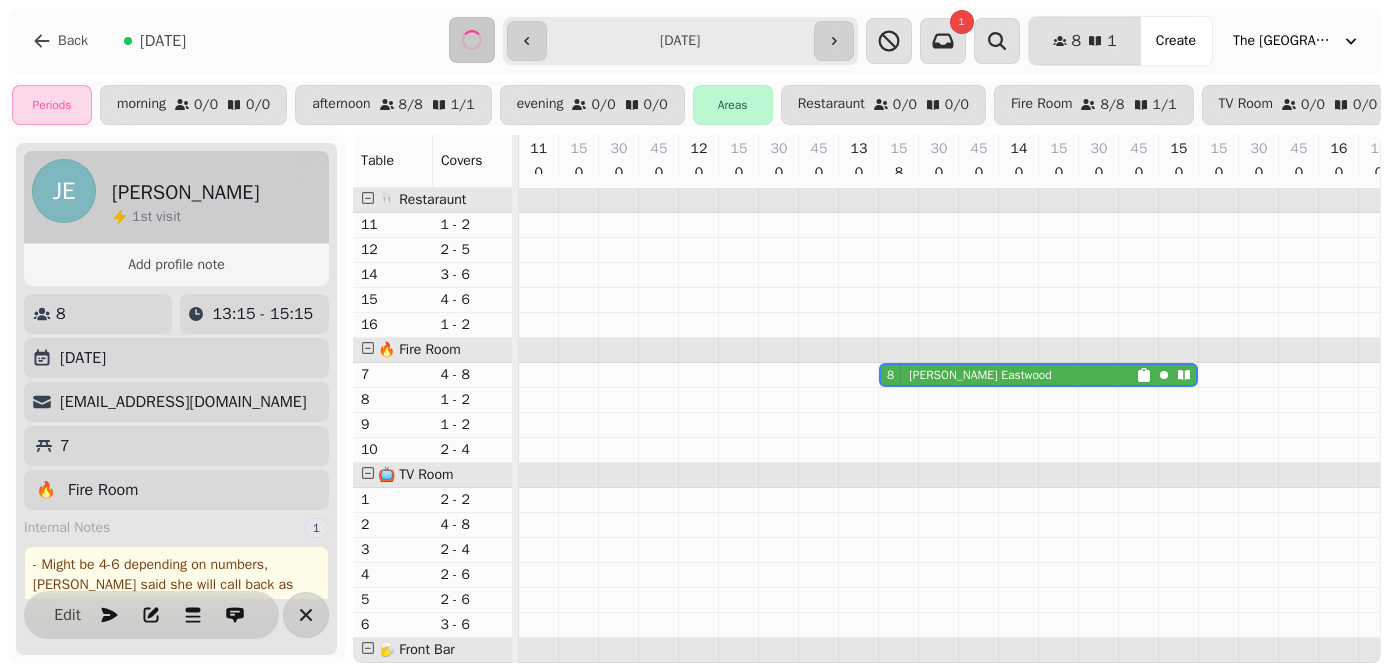 scroll, scrollTop: 0, scrollLeft: 0, axis: both 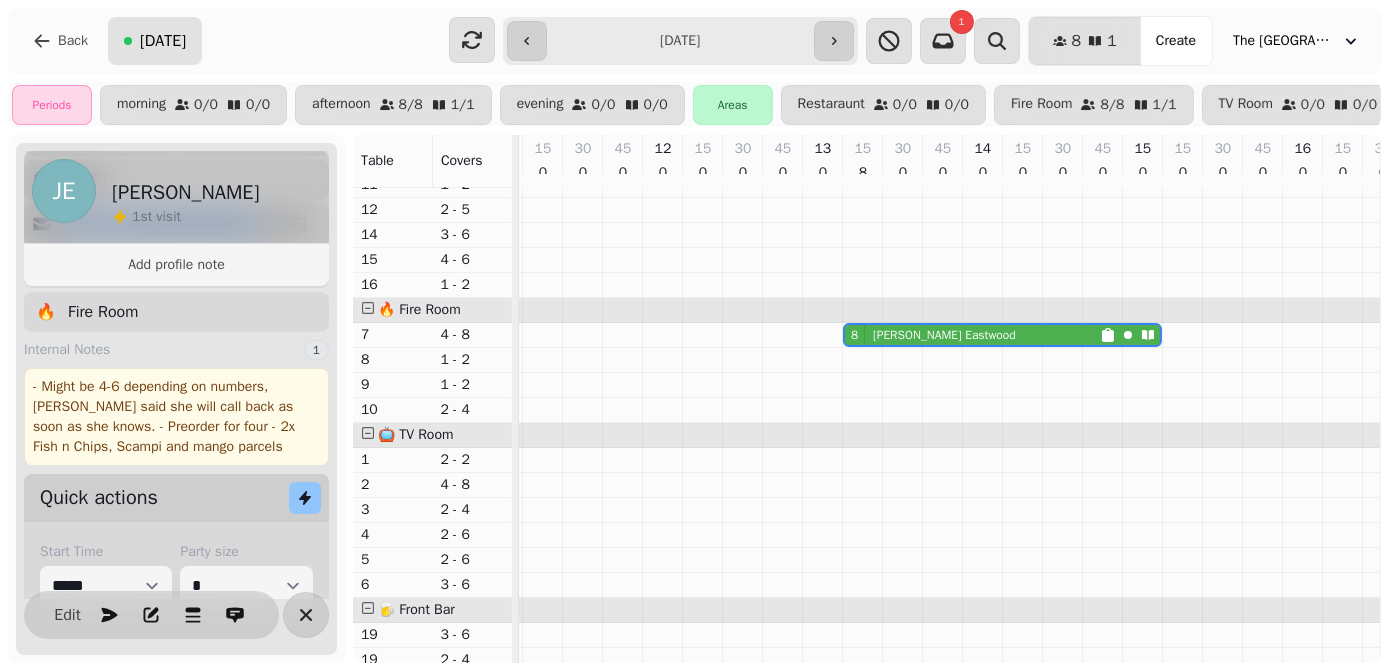 click on "[DATE]" at bounding box center (163, 41) 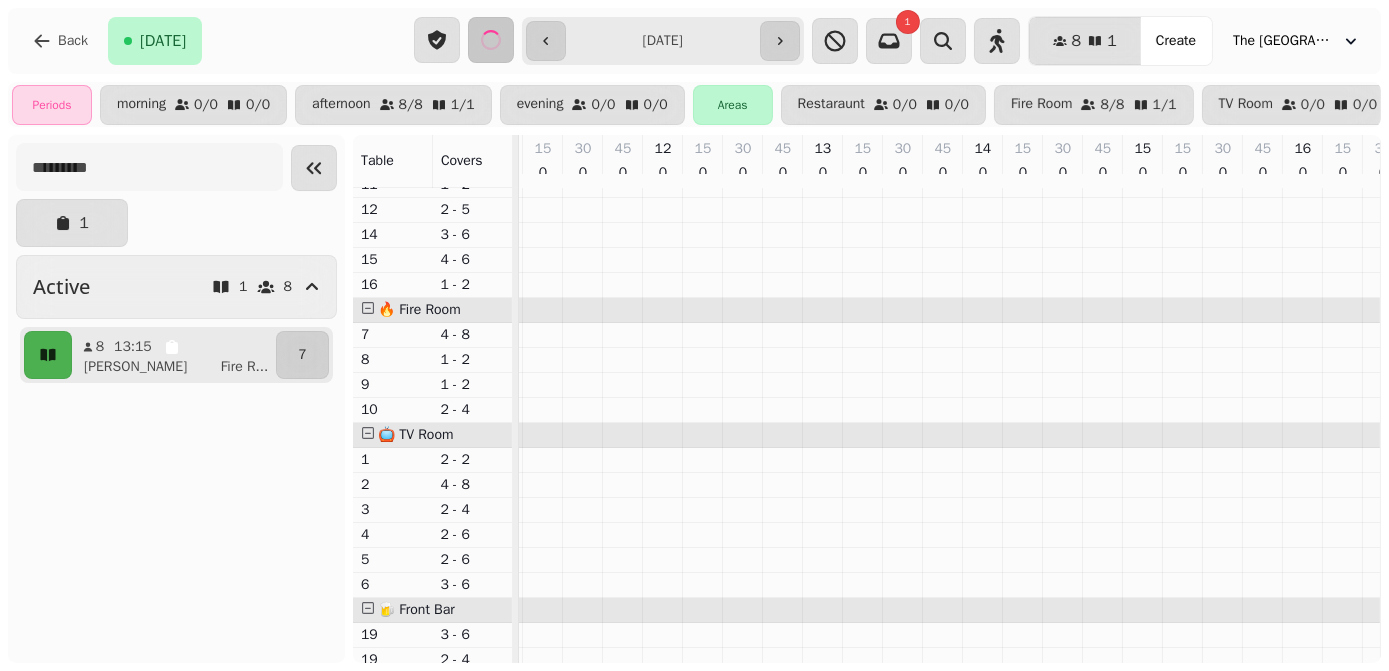 scroll, scrollTop: 0, scrollLeft: 0, axis: both 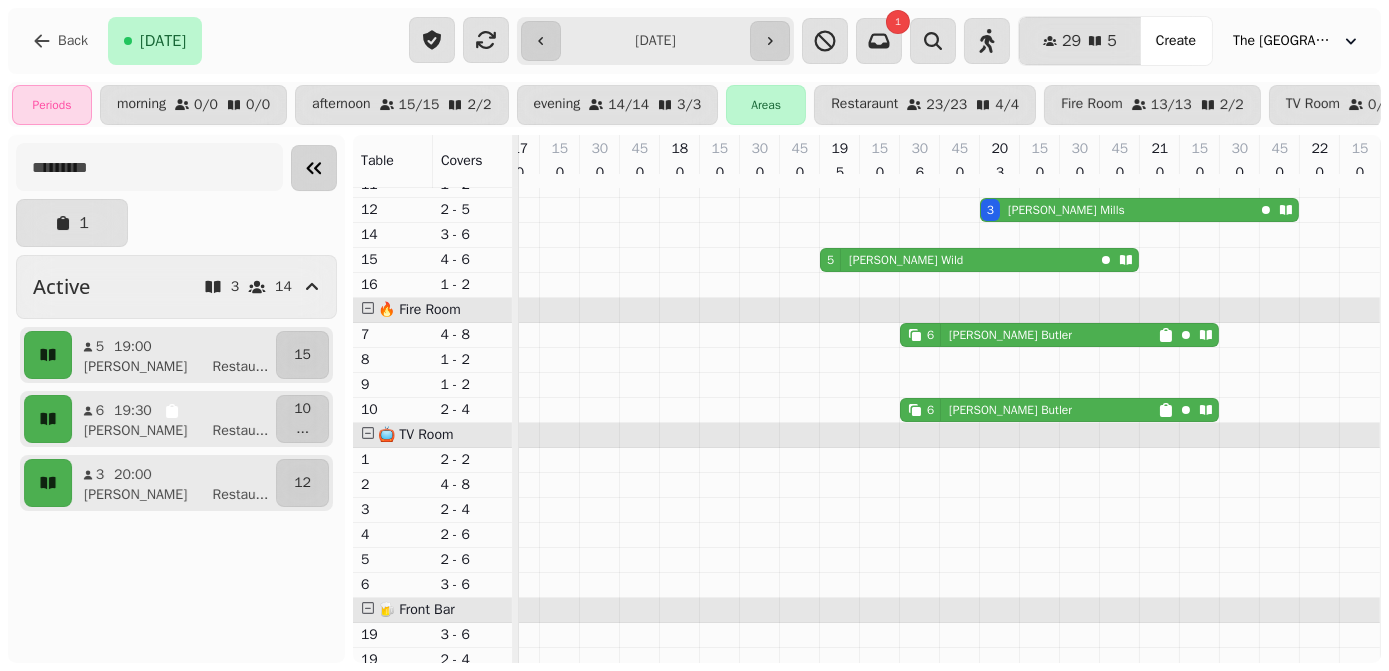 click at bounding box center (314, 168) 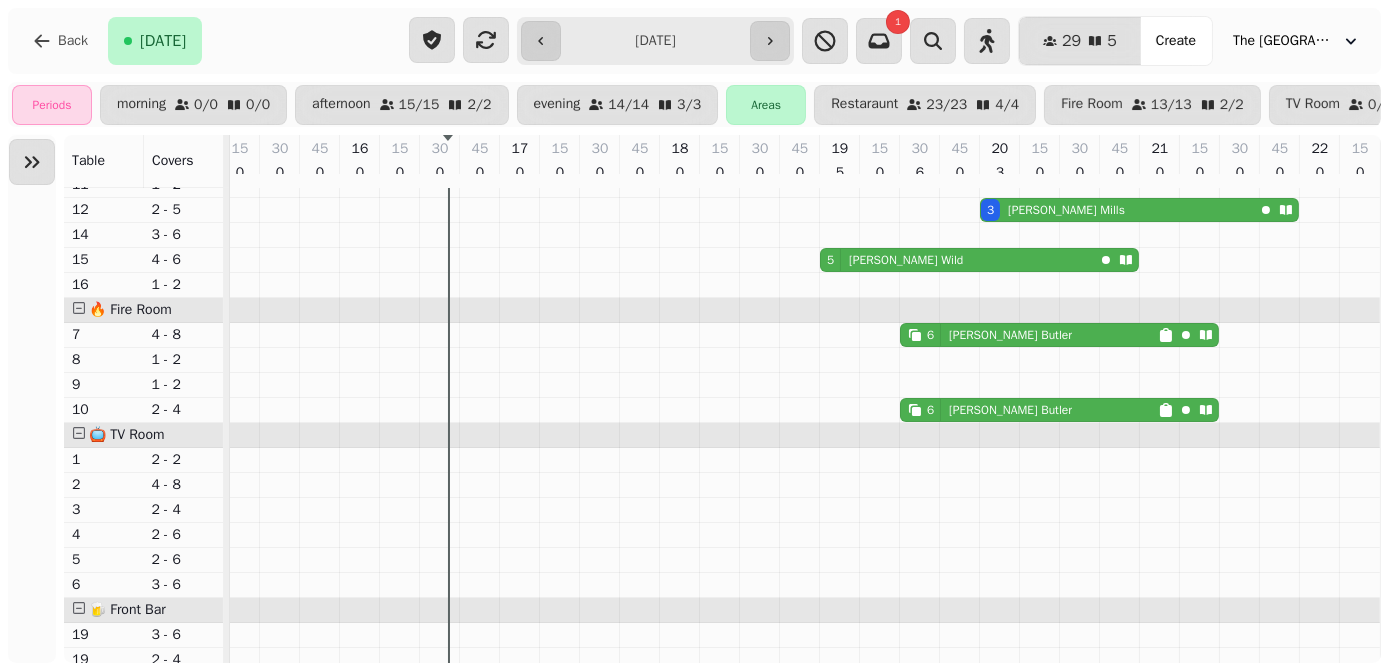 scroll, scrollTop: 0, scrollLeft: 840, axis: horizontal 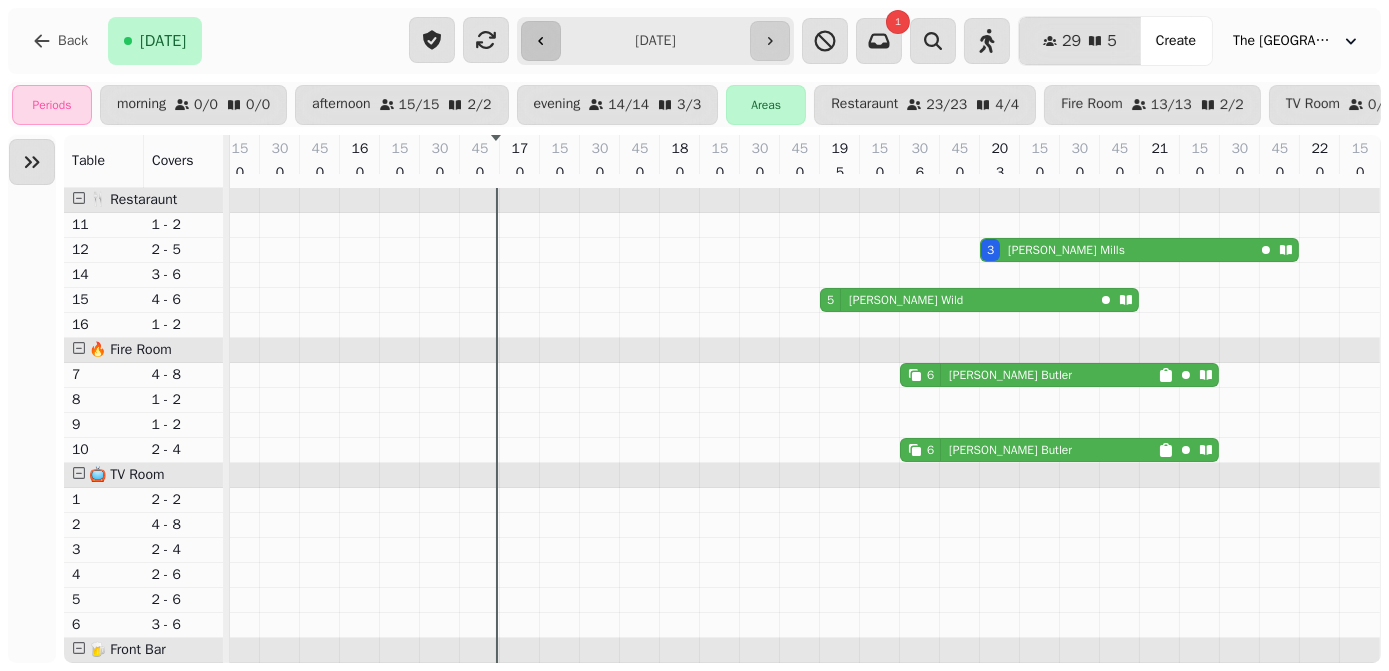 click at bounding box center [541, 41] 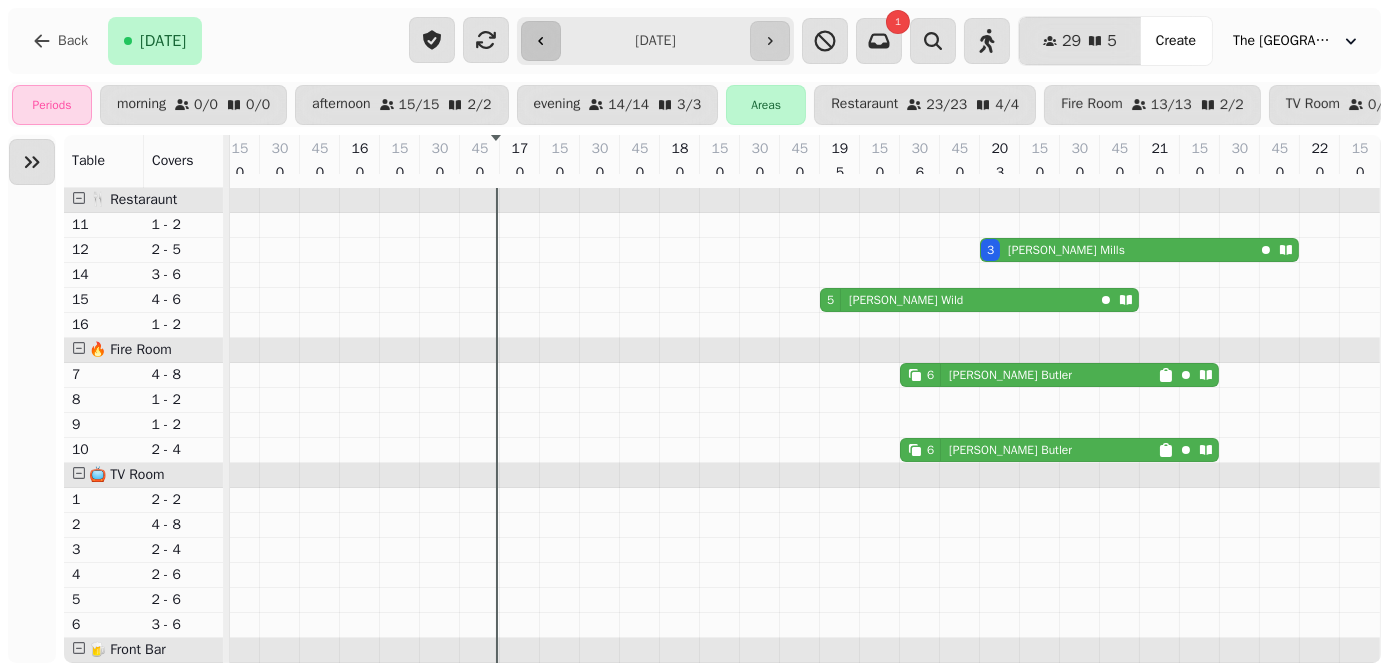 click on "**********" at bounding box center (655, 41) 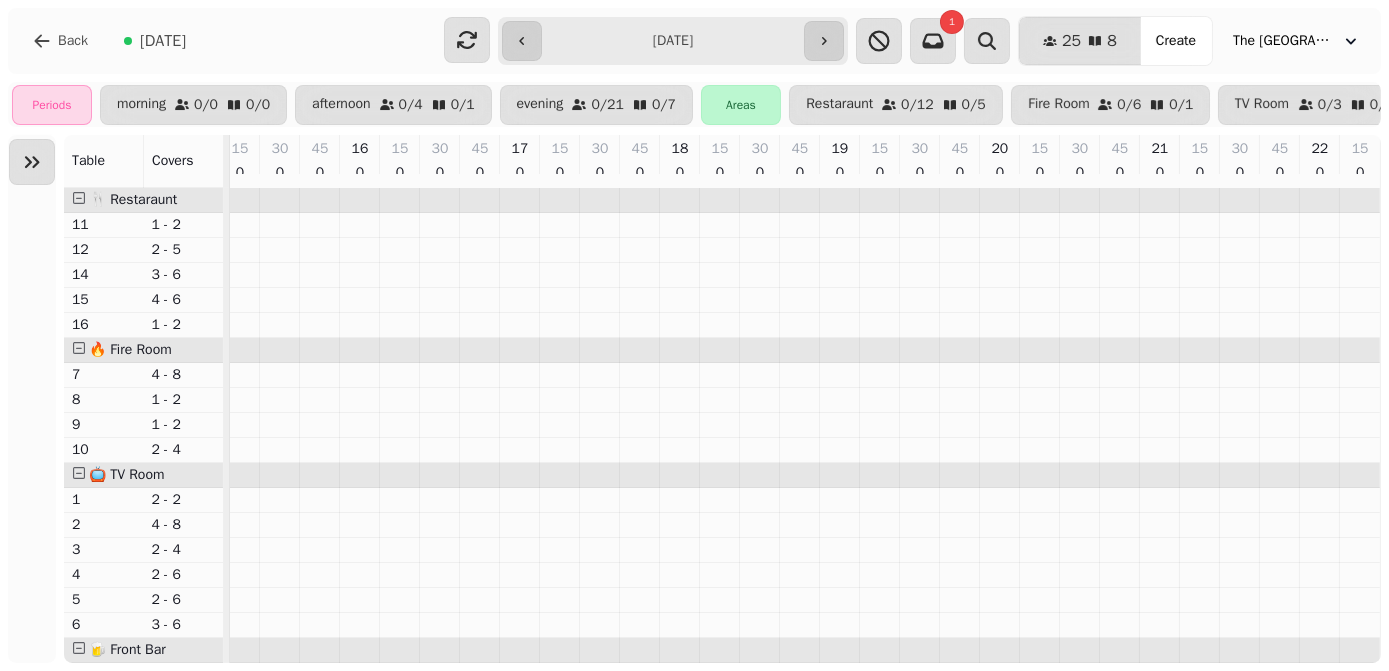 scroll, scrollTop: 0, scrollLeft: 0, axis: both 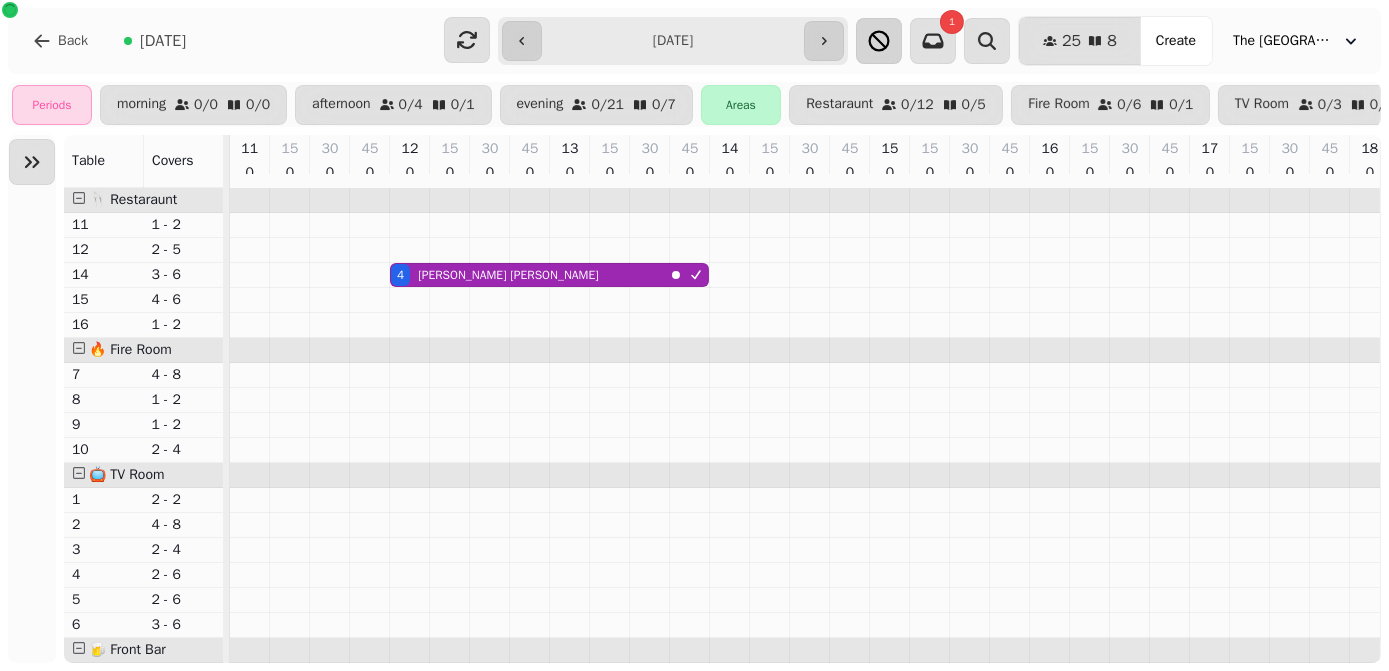 click at bounding box center [824, 41] 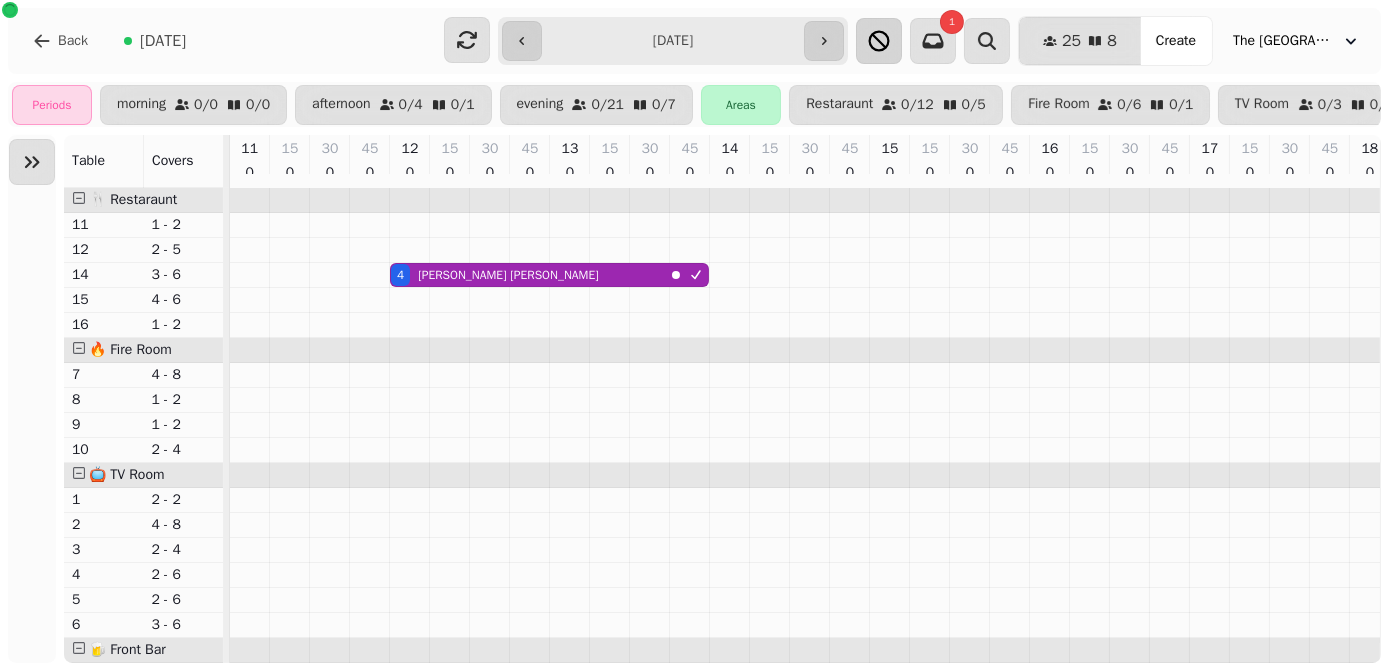 click 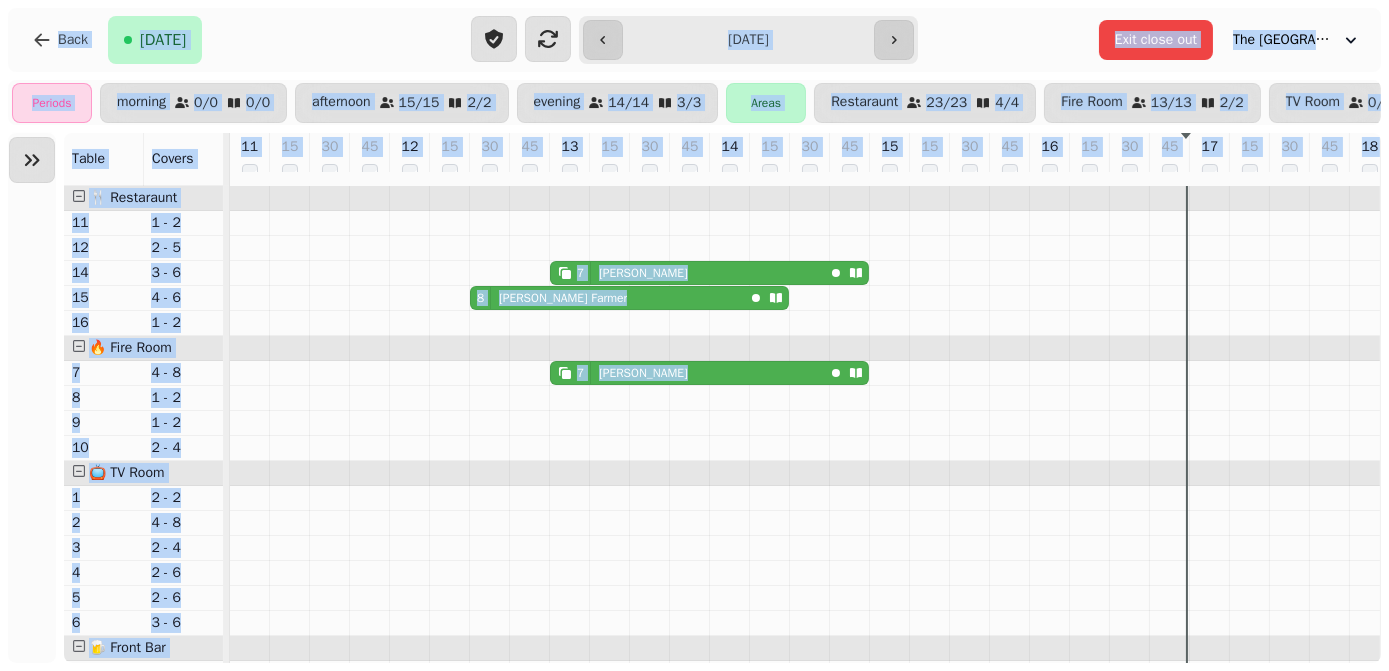 drag, startPoint x: 1178, startPoint y: 27, endPoint x: 956, endPoint y: 5, distance: 223.08743 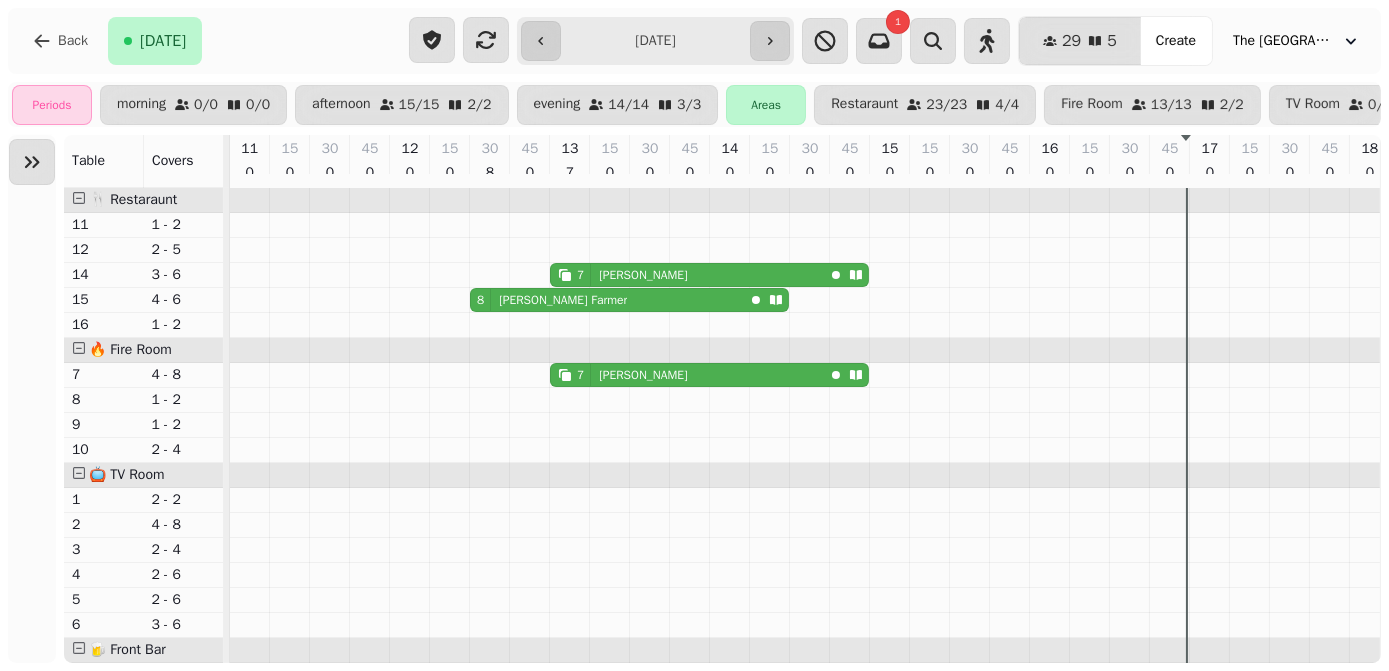 click on "**********" at bounding box center (655, 41) 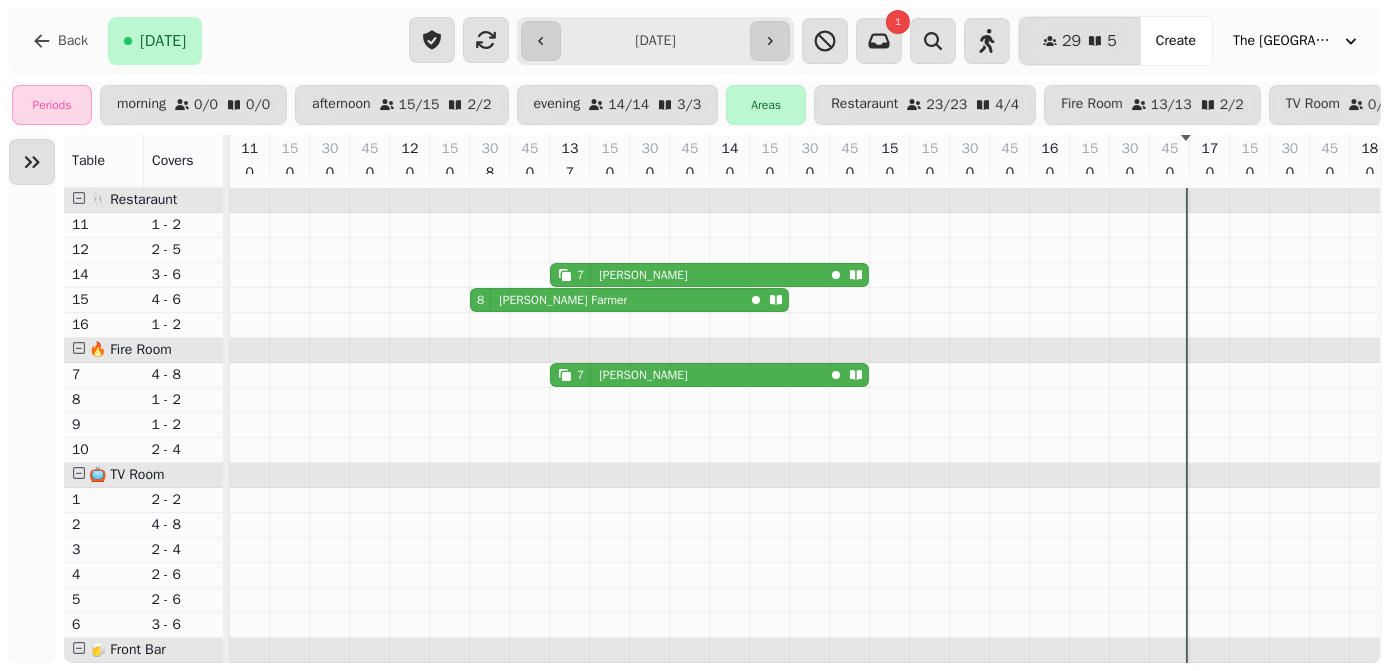 type on "**********" 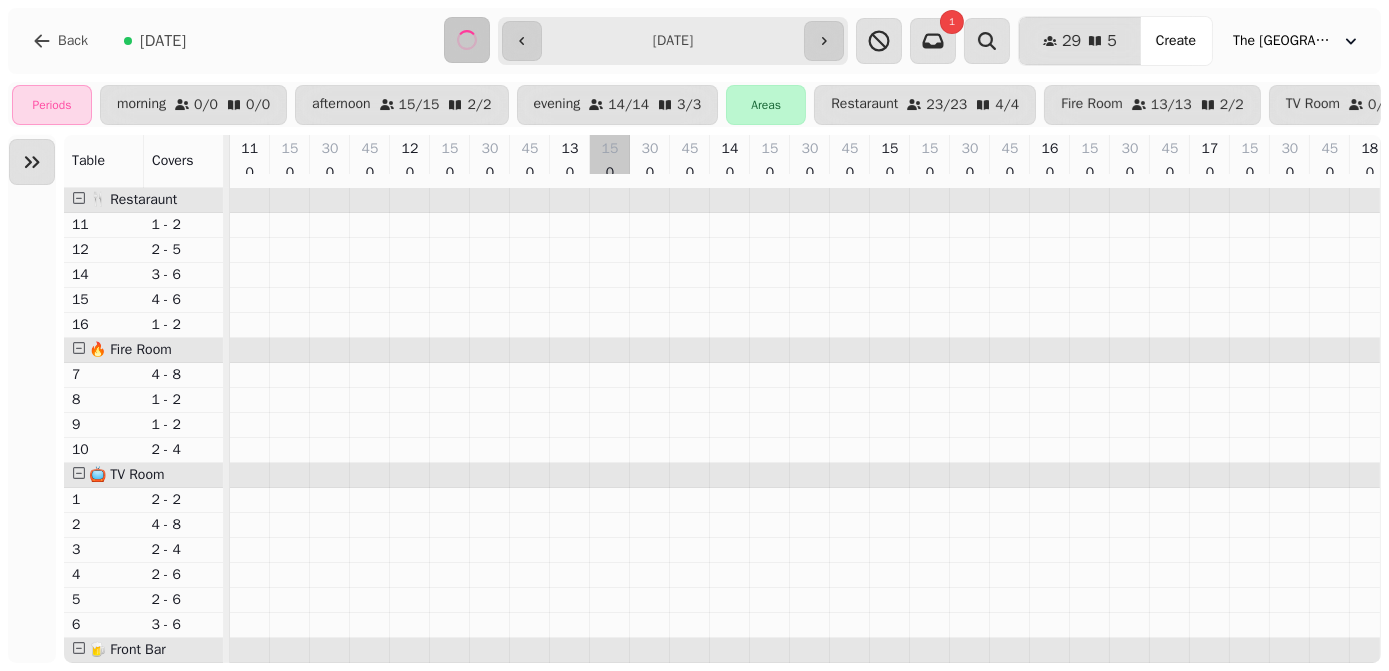 select on "**********" 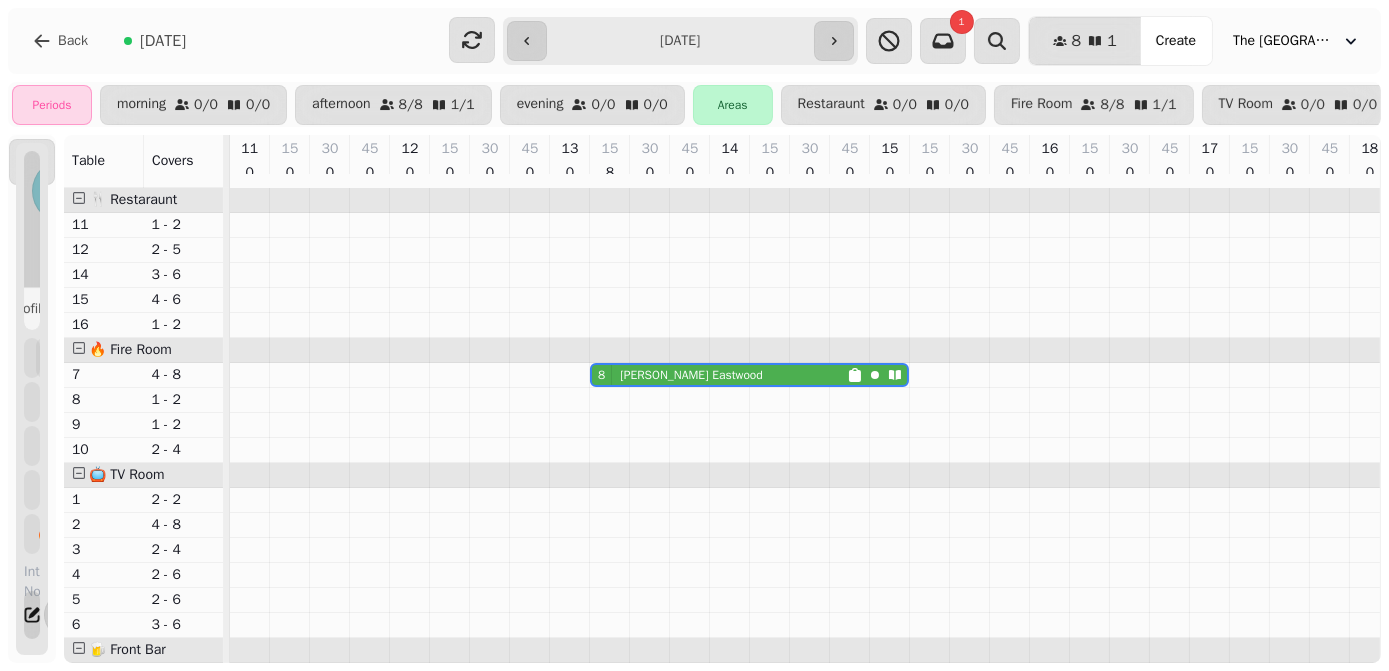 click on "[PERSON_NAME]" at bounding box center (691, 375) 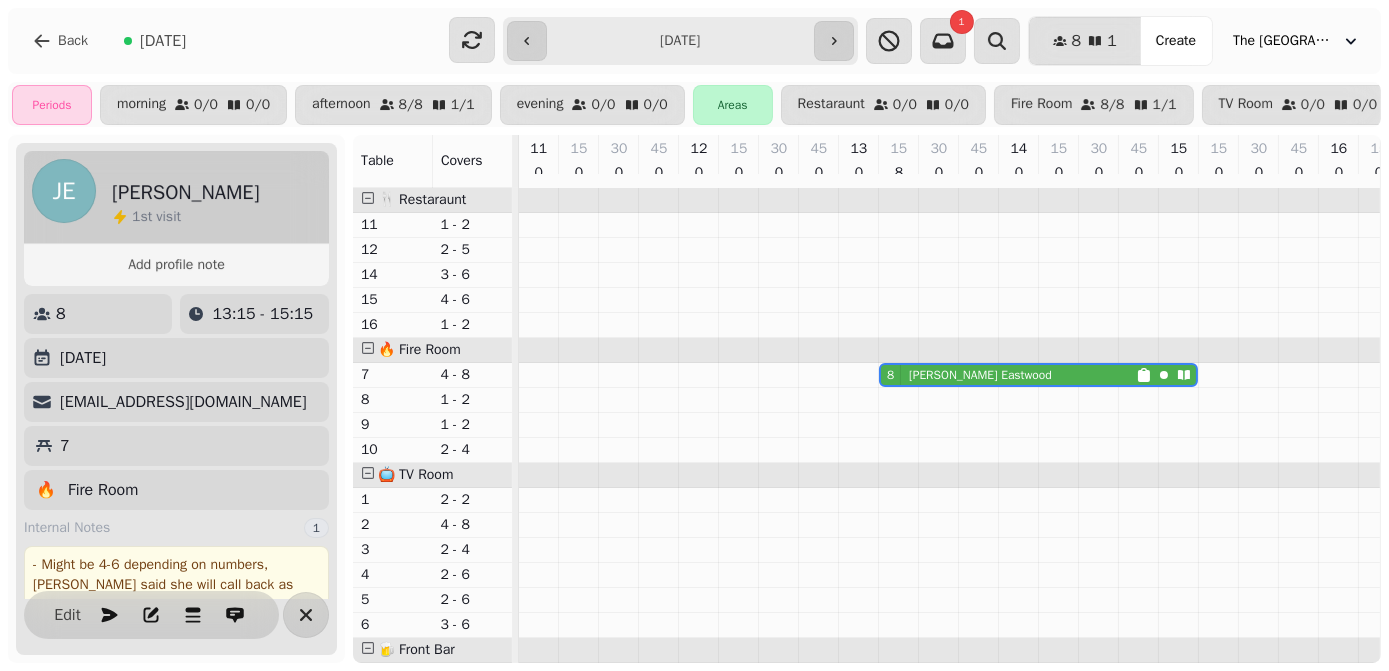 scroll, scrollTop: 0, scrollLeft: 346, axis: horizontal 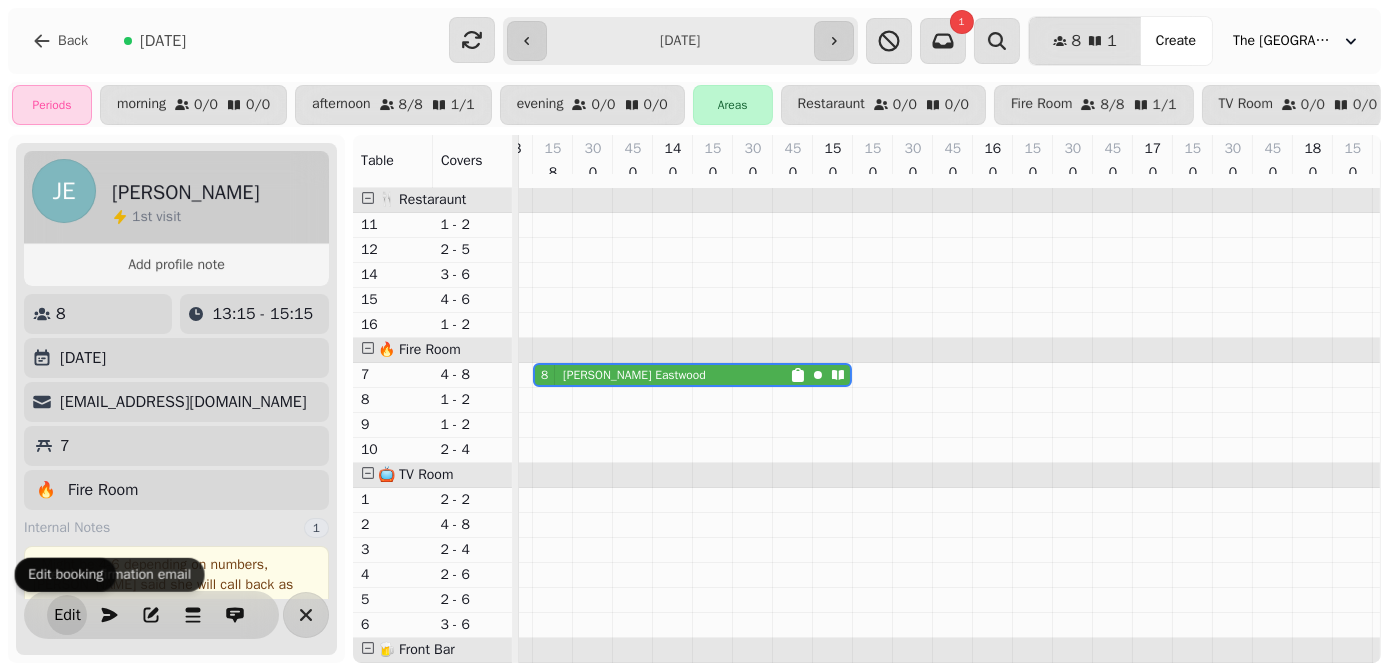 click on "Edit" at bounding box center (67, 615) 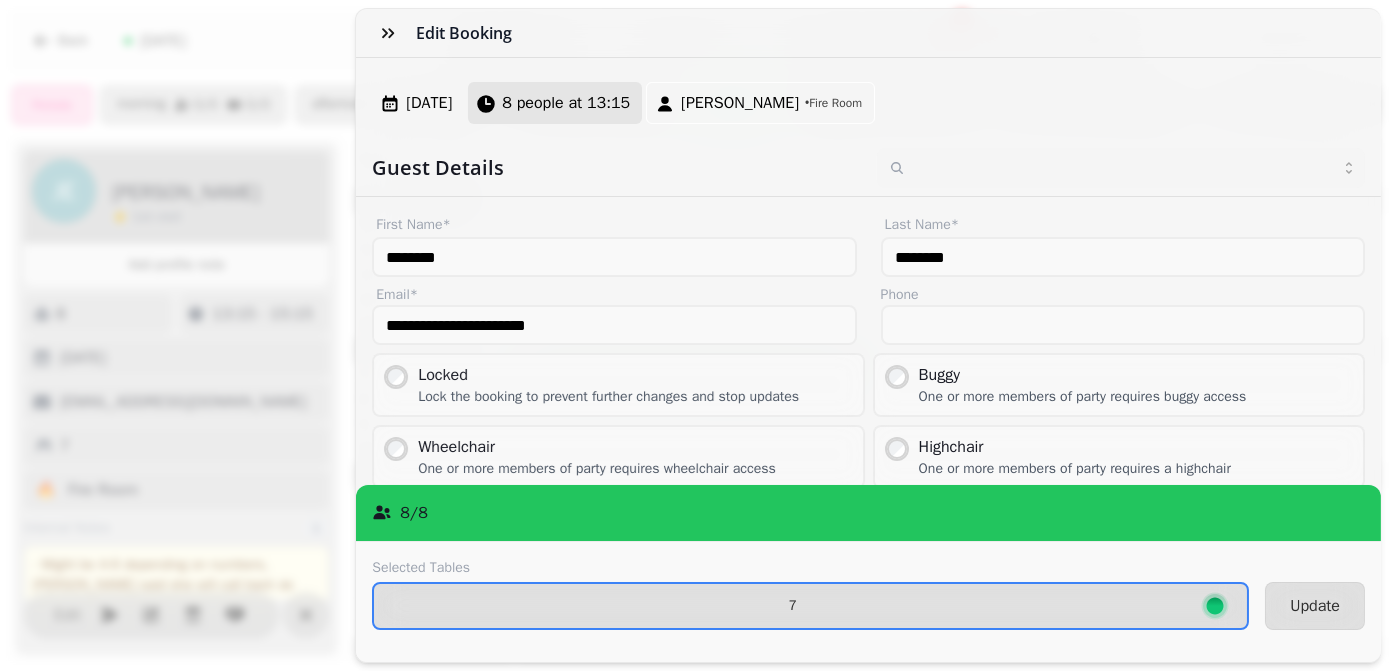 click on "8 people at 13:15" at bounding box center [566, 103] 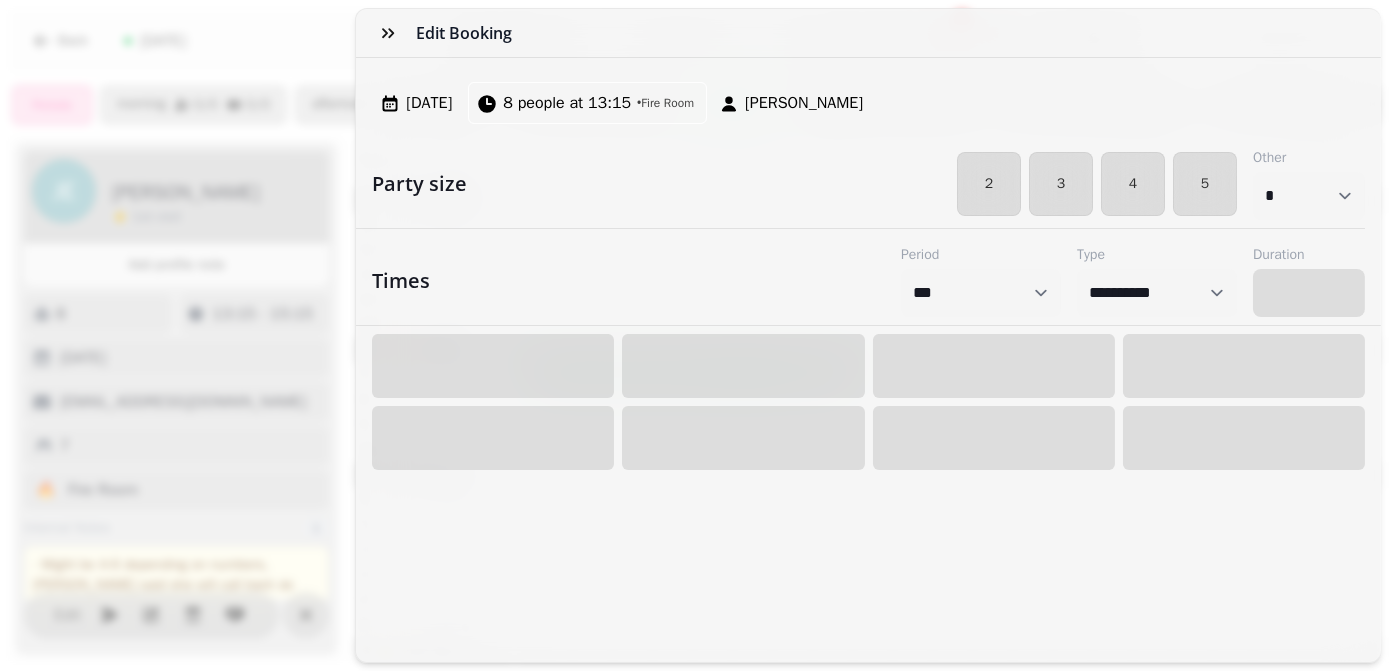 select on "****" 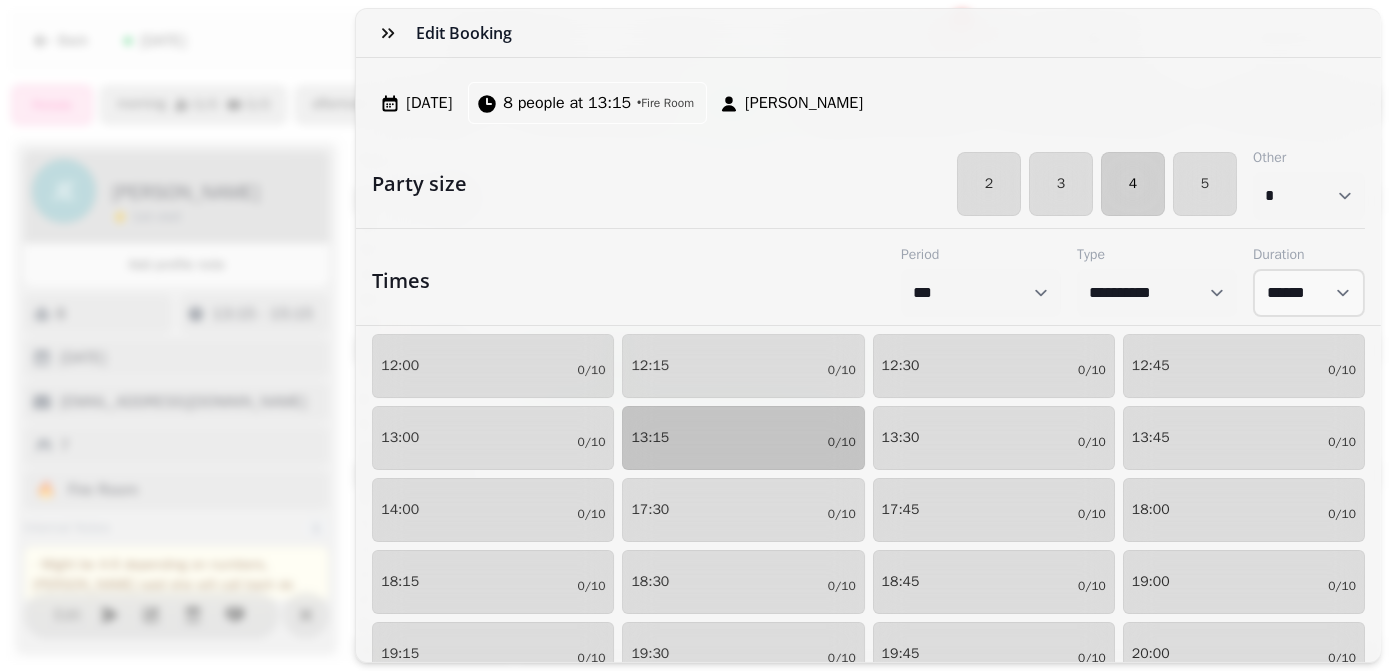 click on "4" at bounding box center [1133, 184] 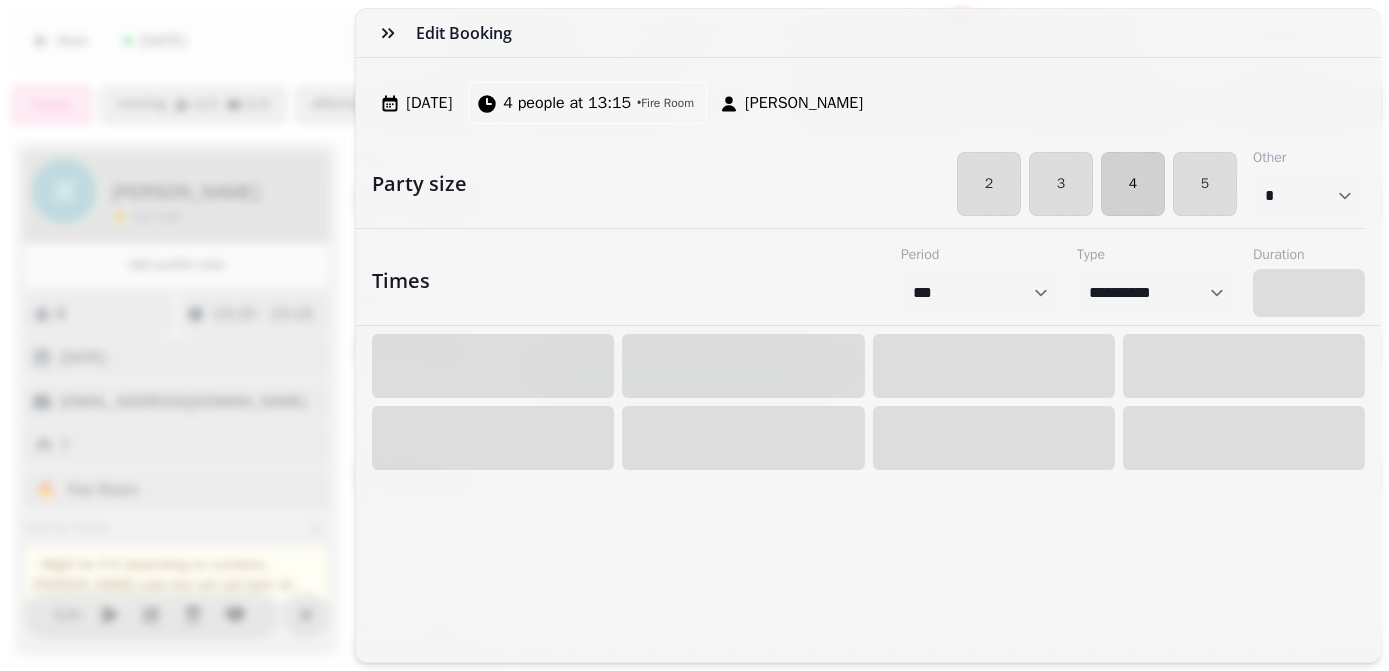 select on "****" 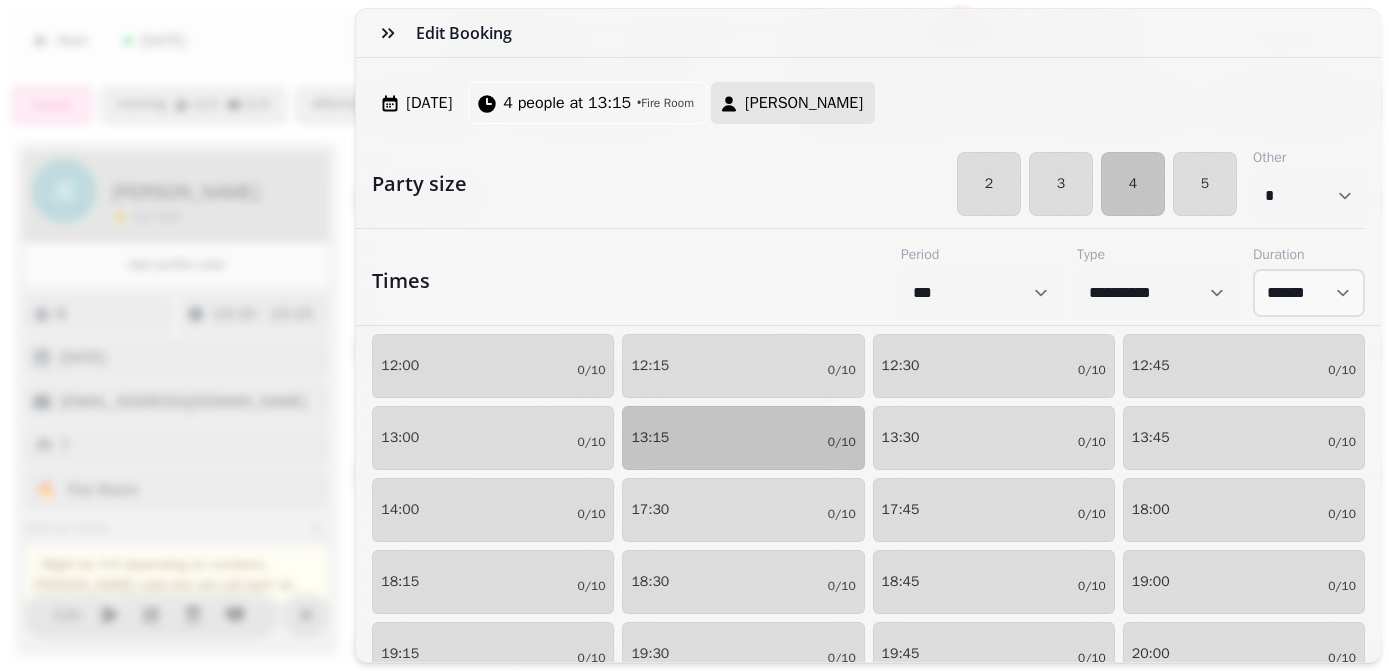 click on "[PERSON_NAME]" at bounding box center (804, 103) 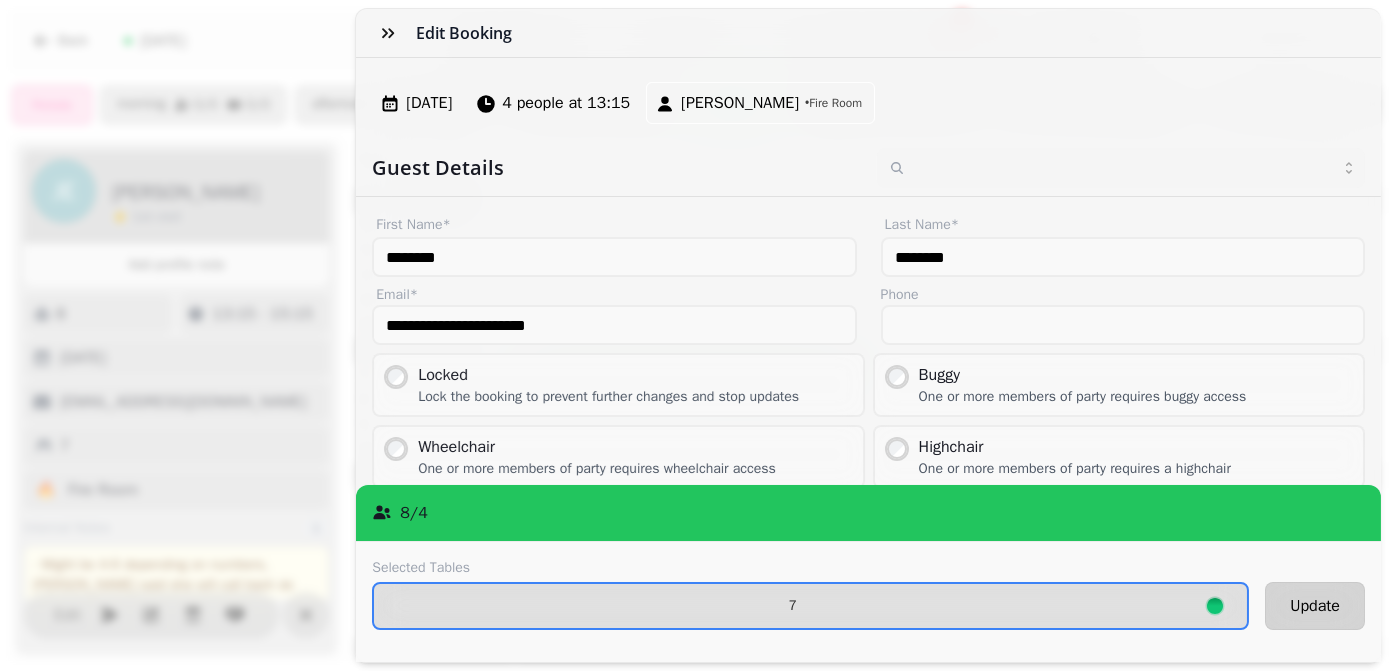 click on "Update" at bounding box center (1315, 606) 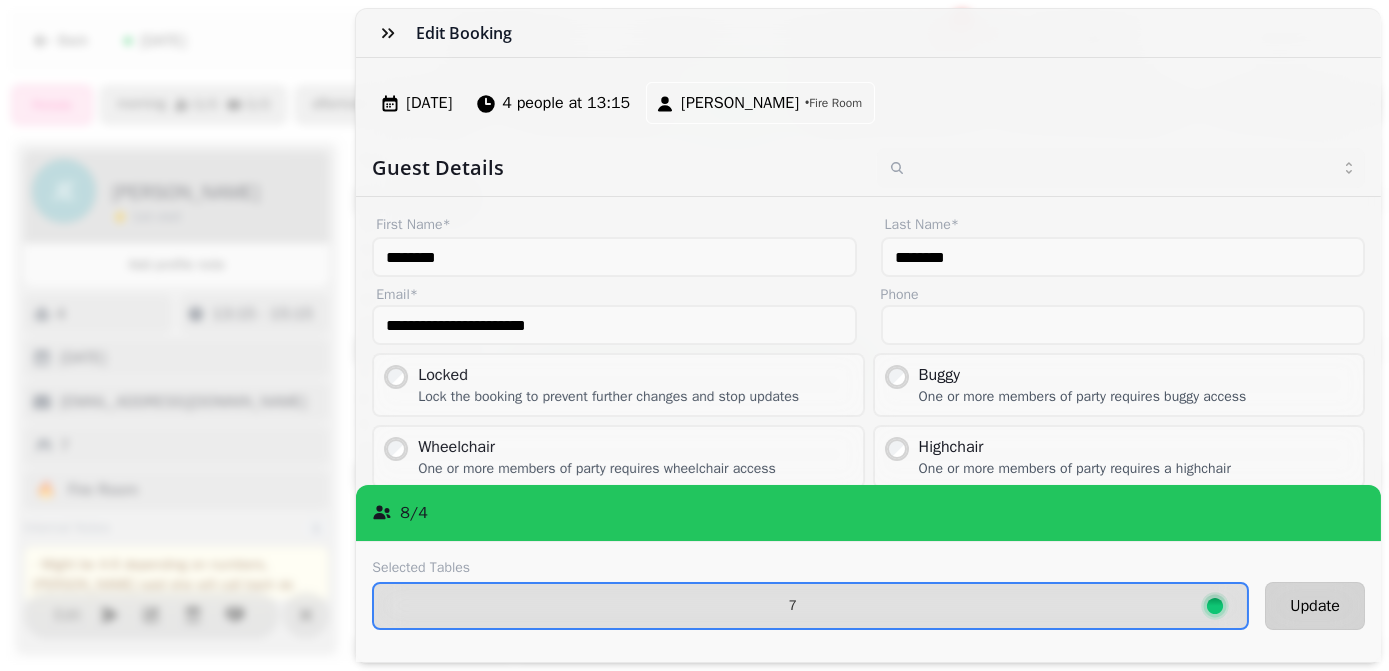 select on "*" 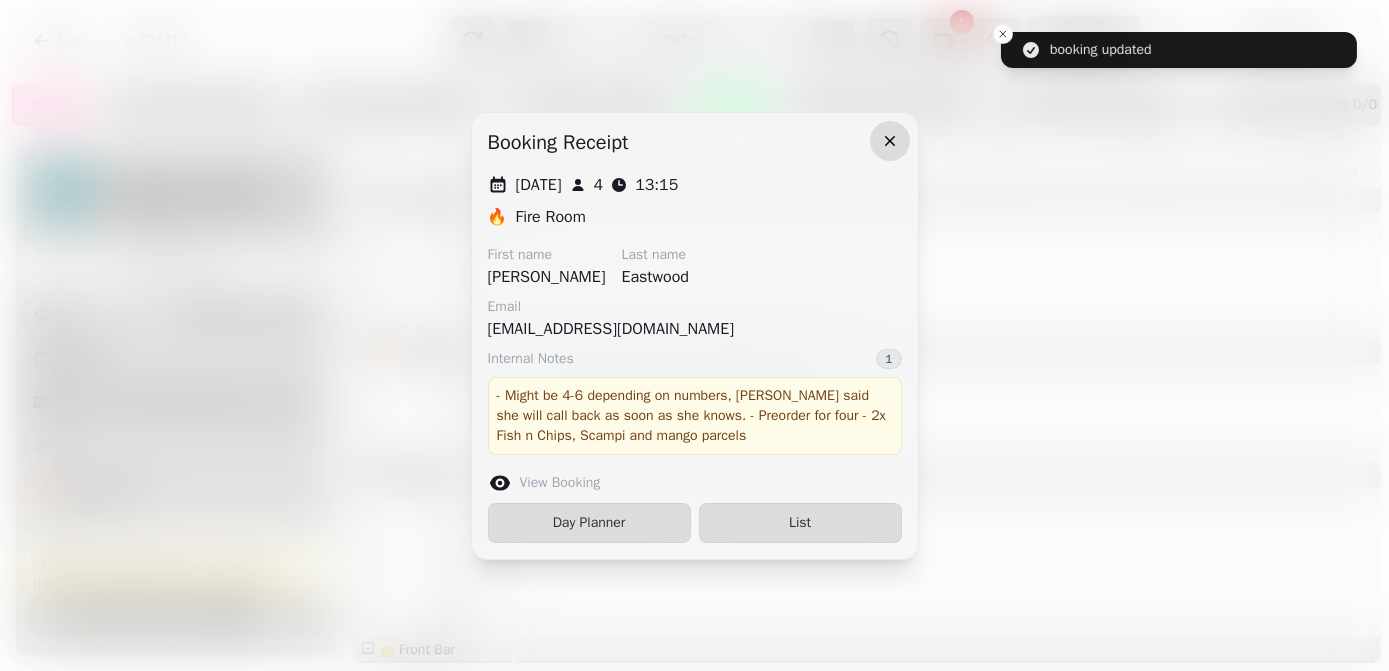 click 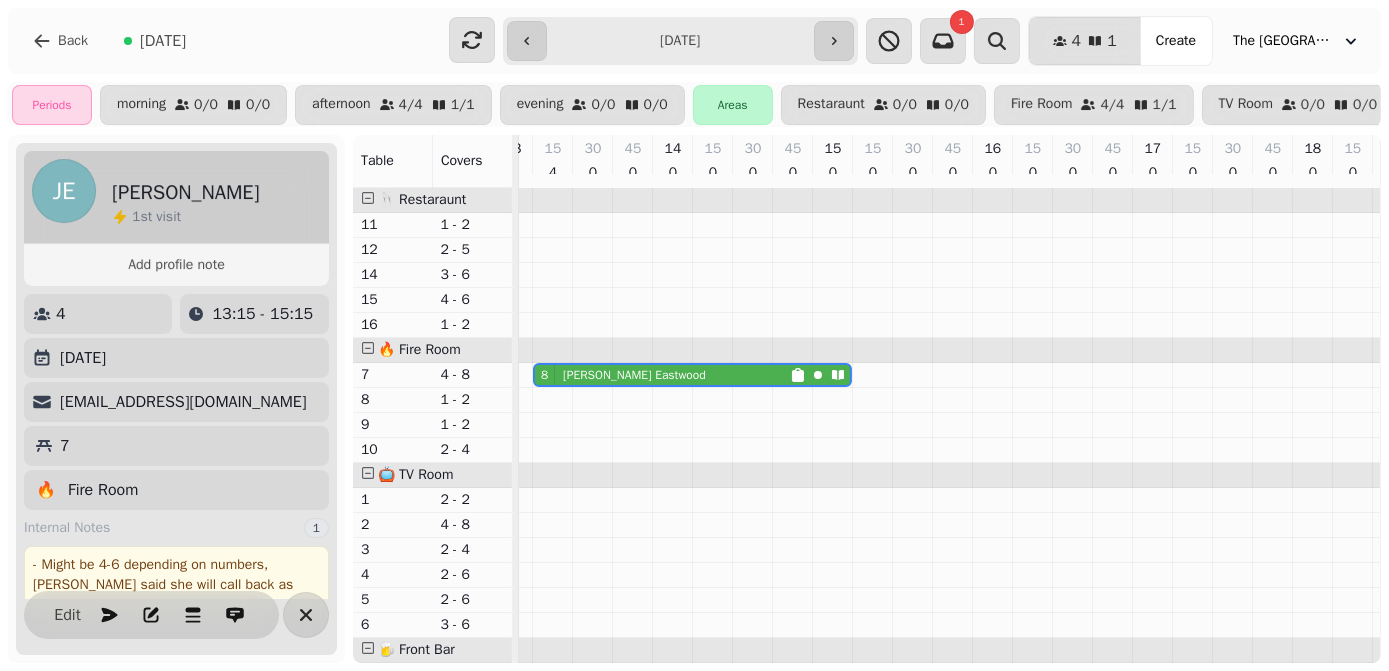click on "16" at bounding box center (393, 325) 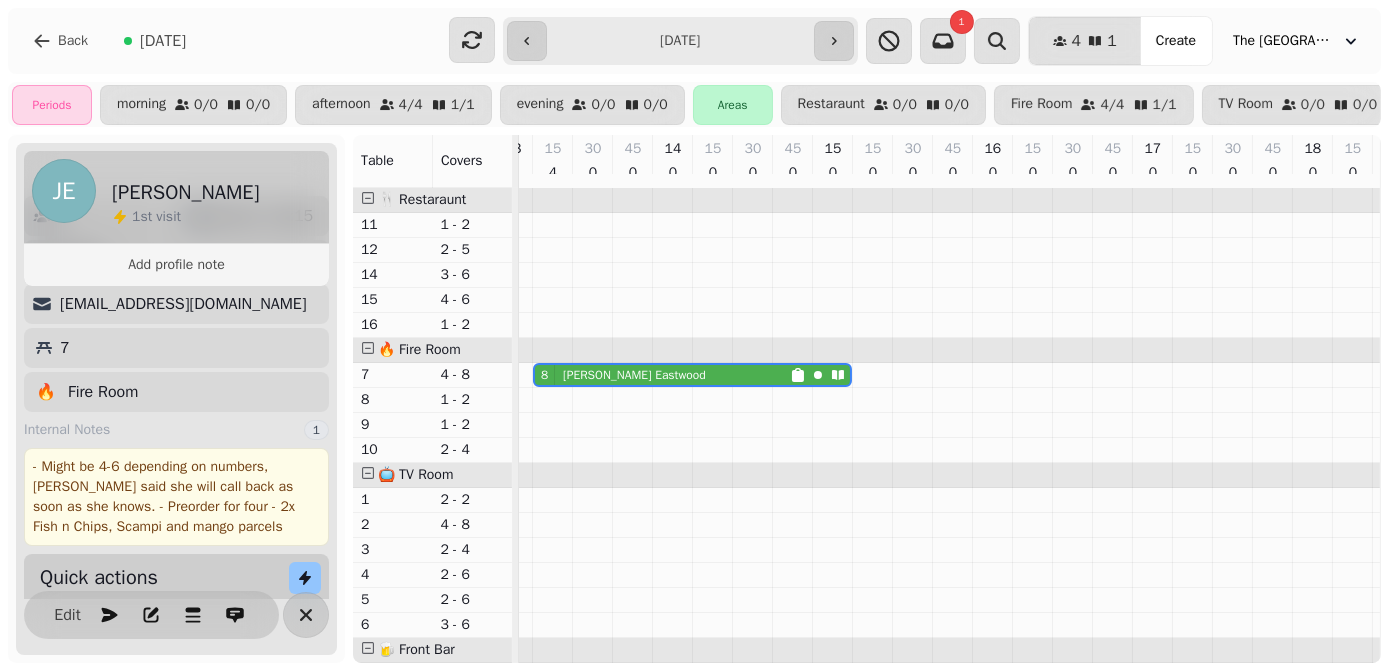 scroll, scrollTop: 104, scrollLeft: 0, axis: vertical 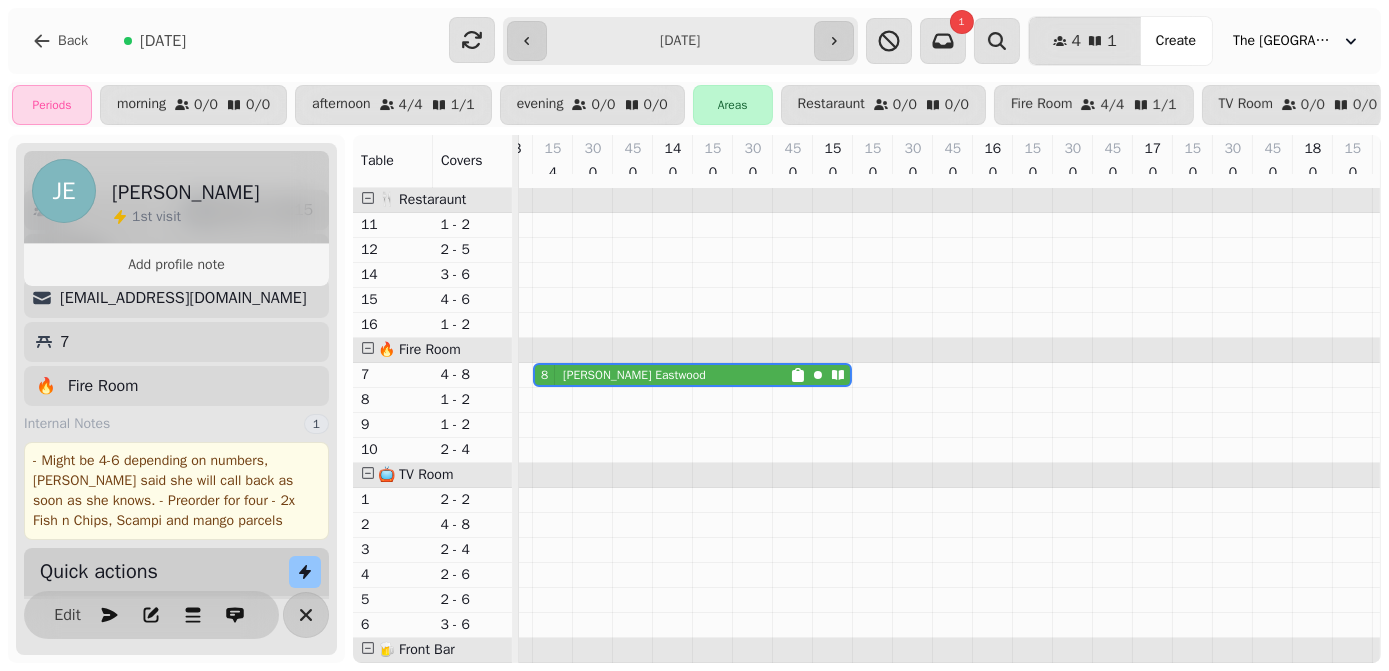 drag, startPoint x: 157, startPoint y: 46, endPoint x: 794, endPoint y: 137, distance: 643.46716 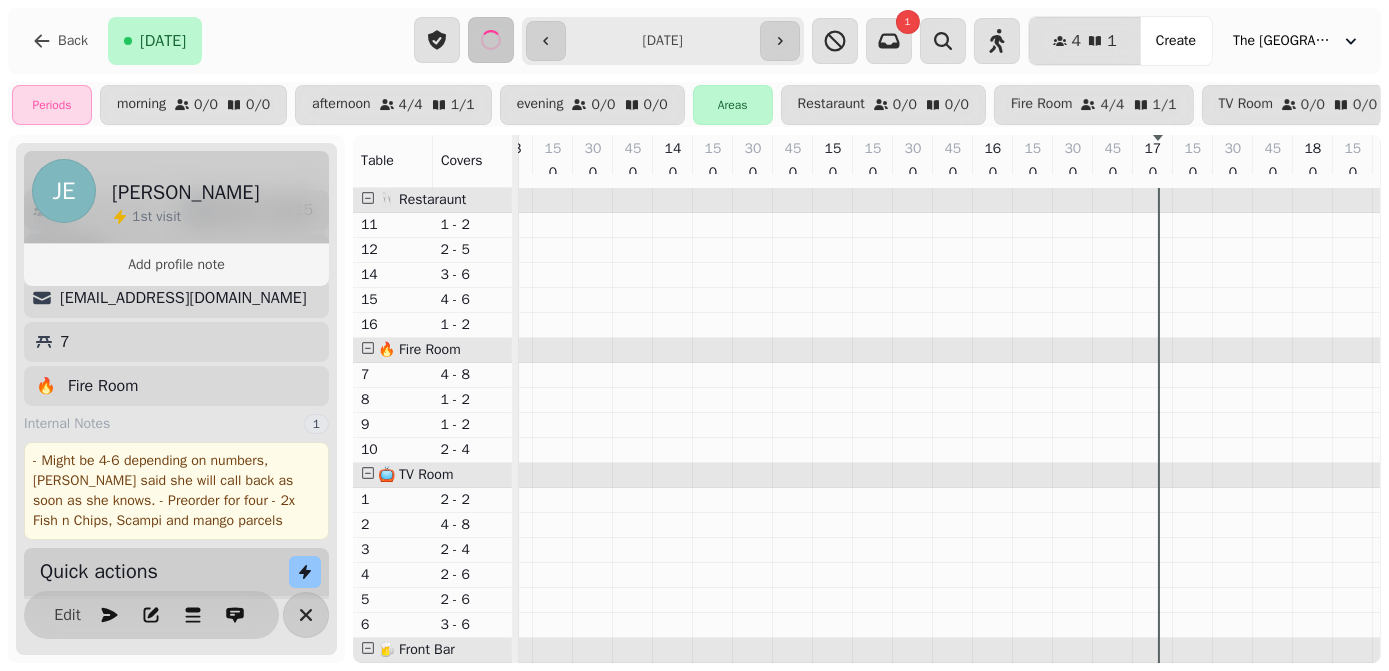 type on "**********" 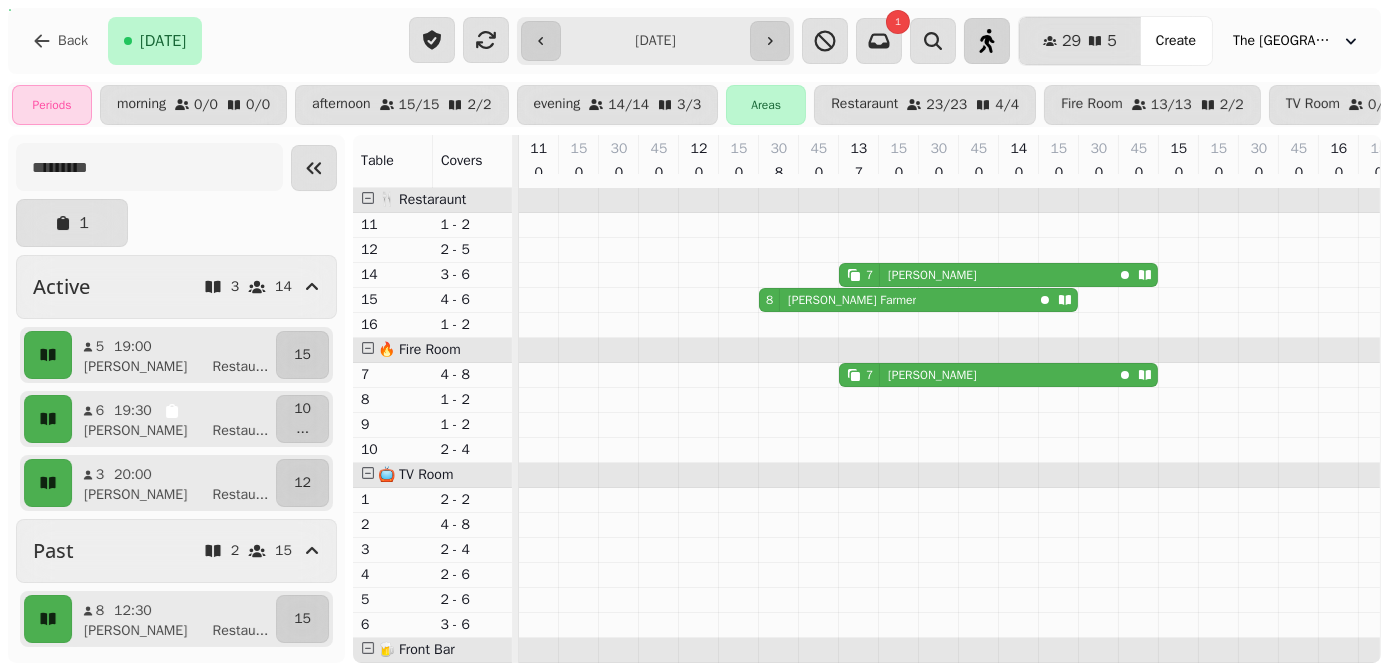 click 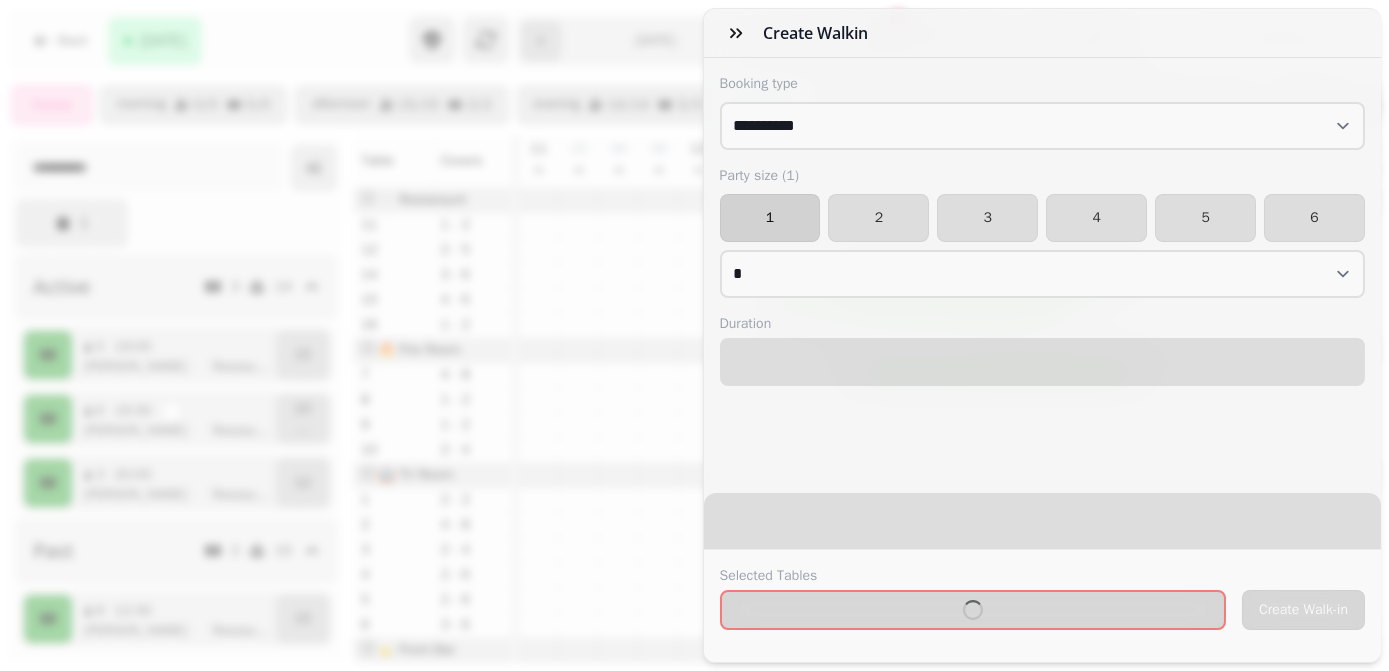 select on "****" 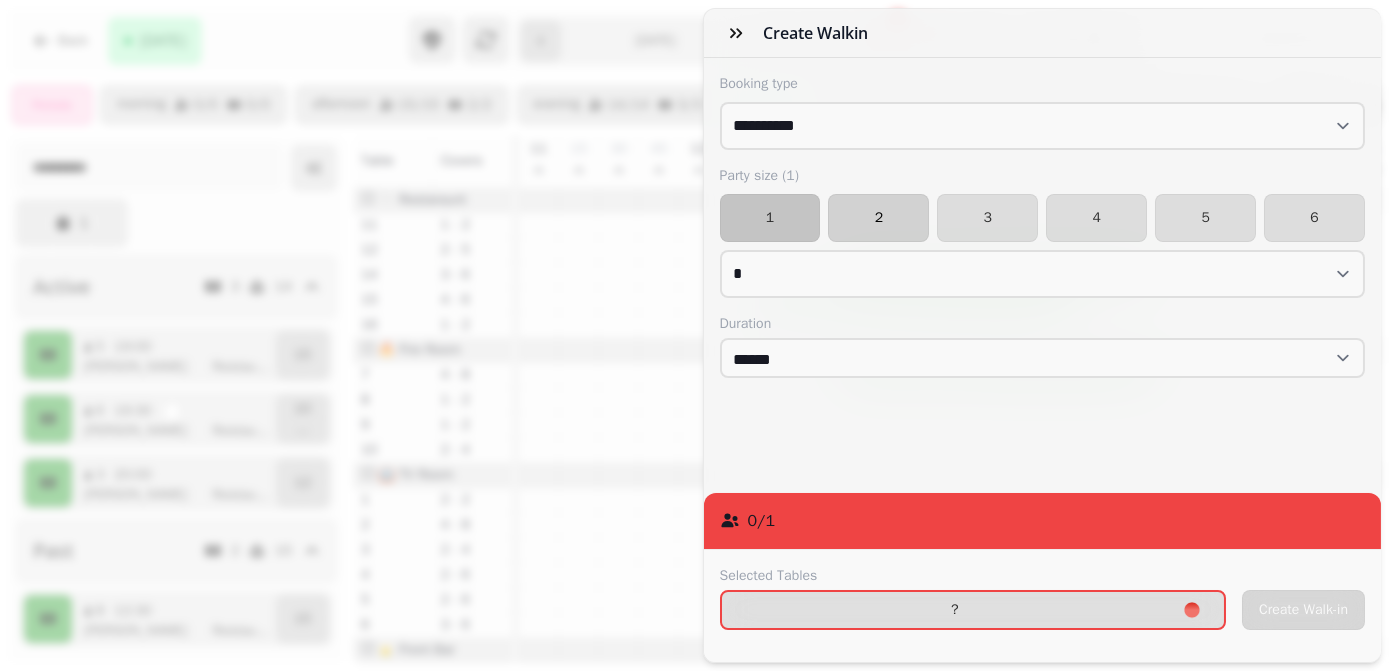 click on "2" at bounding box center (878, 218) 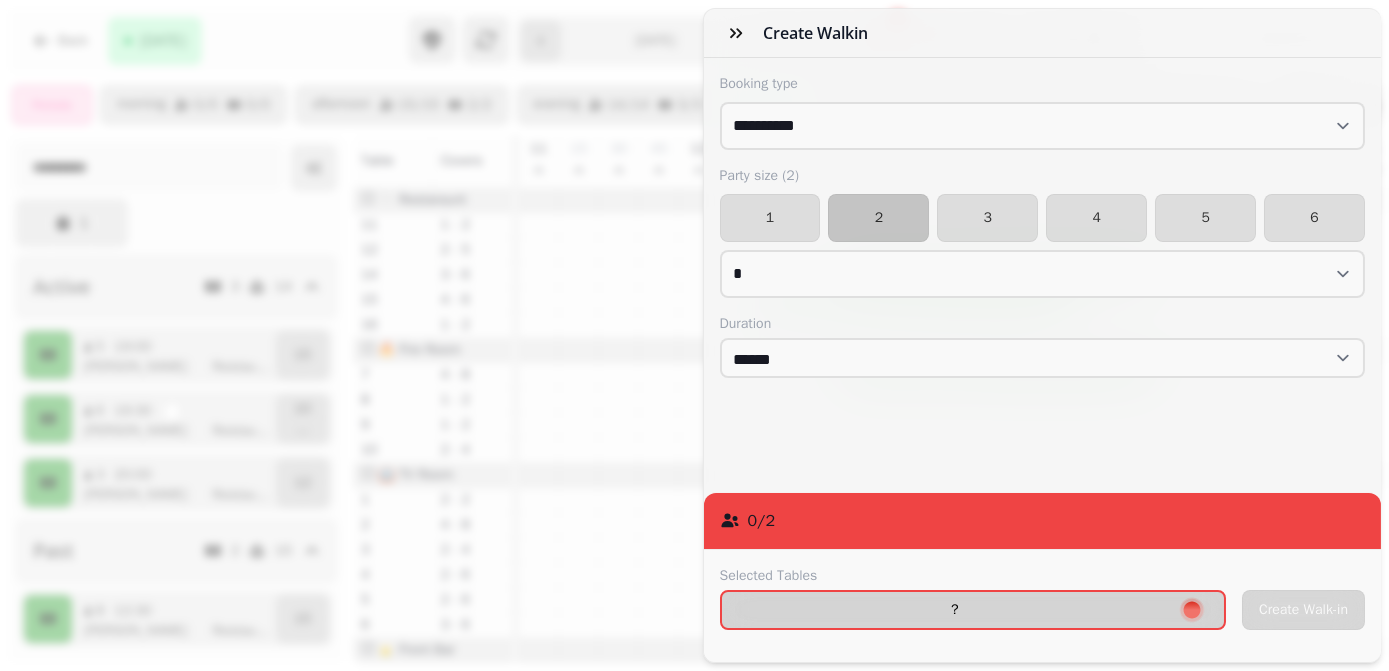 click on "?" at bounding box center [973, 610] 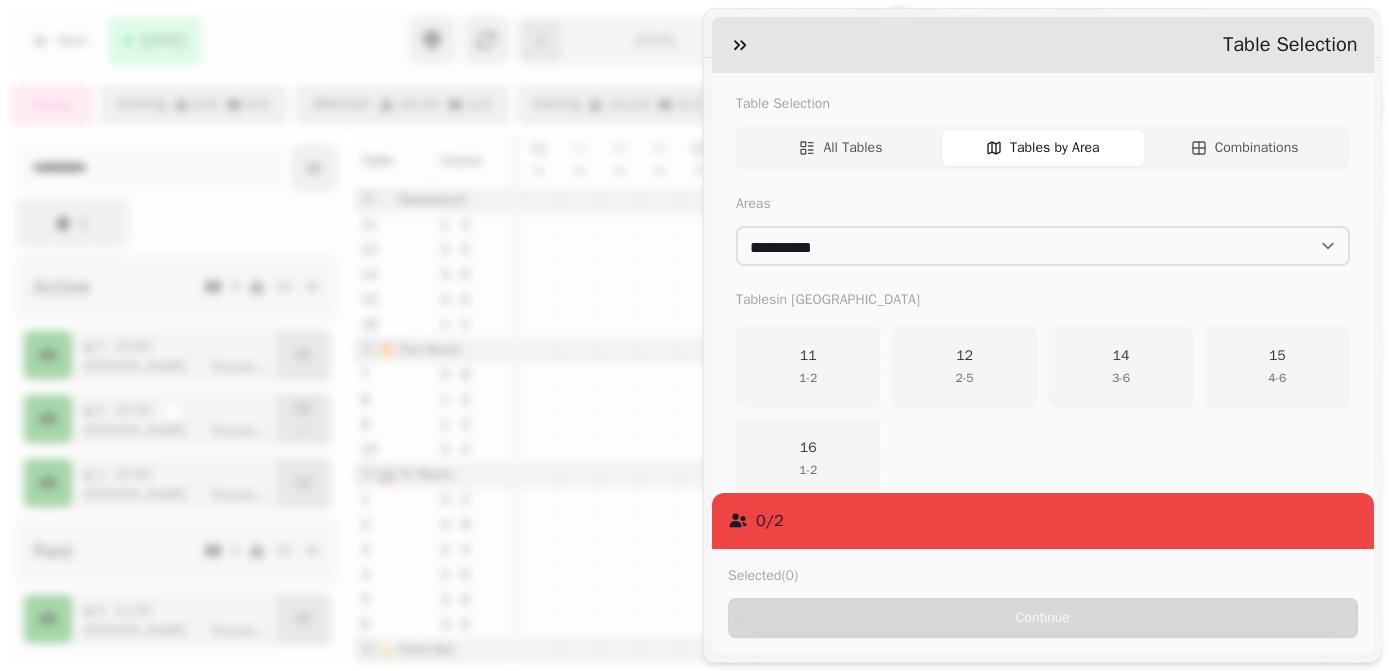 scroll, scrollTop: 195, scrollLeft: 0, axis: vertical 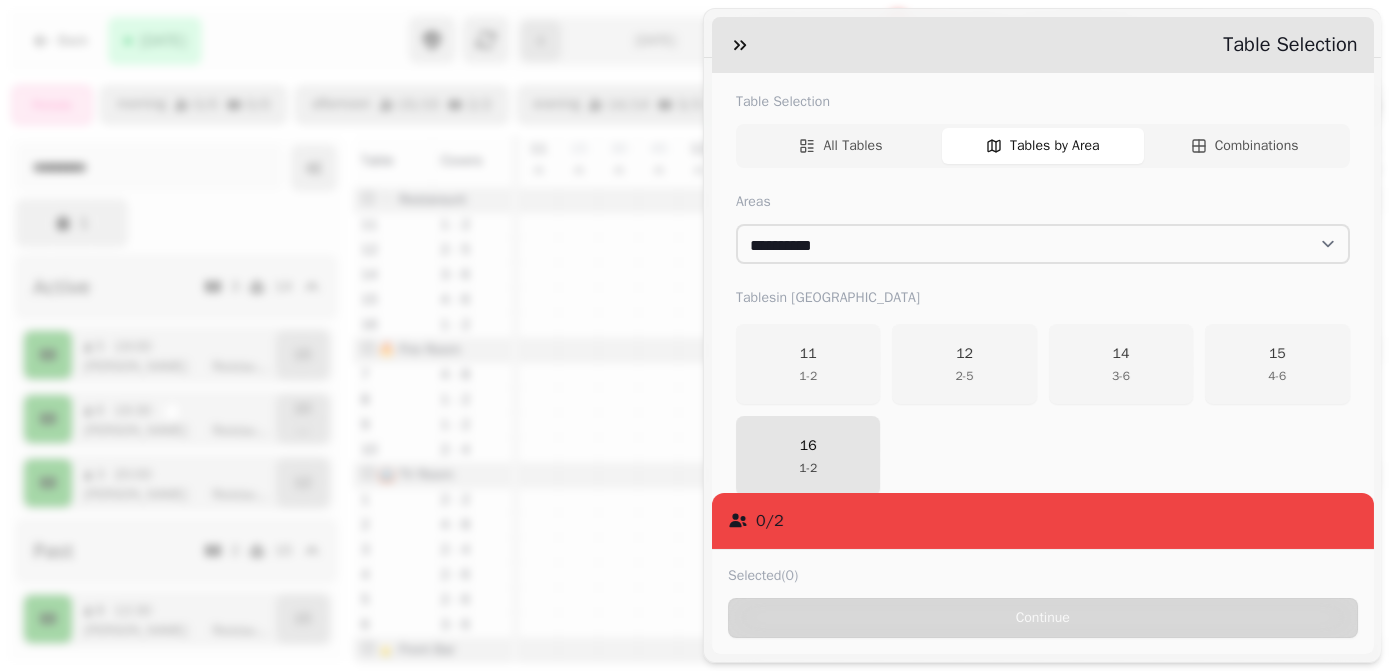 click on "16 1  -  2" at bounding box center (808, 456) 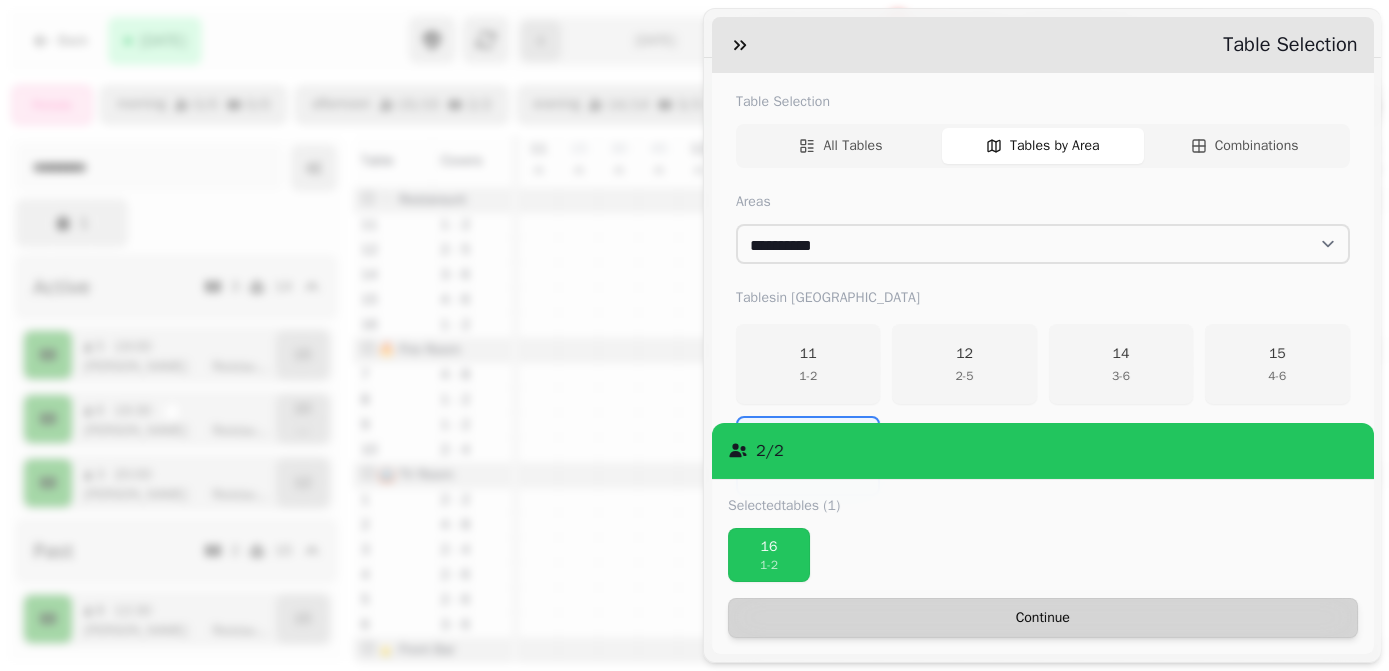 click on "Continue" at bounding box center (1043, 618) 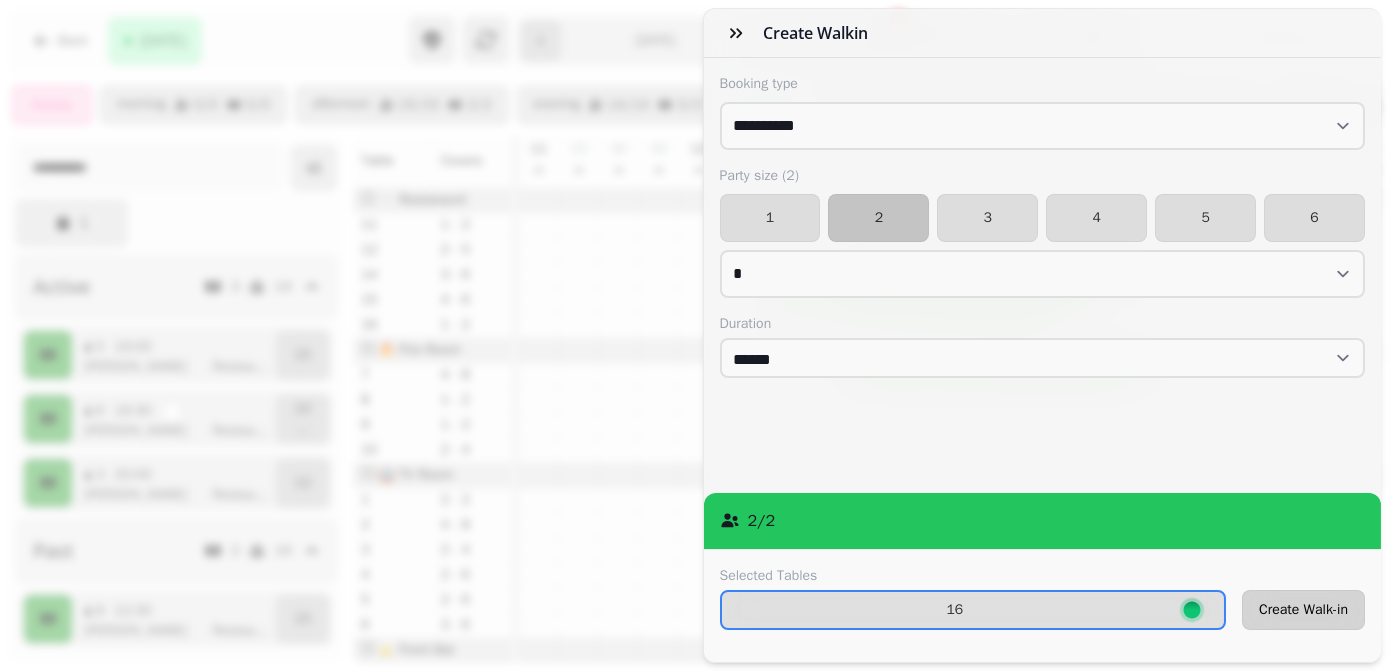 click on "Create Walk-in" at bounding box center (1303, 610) 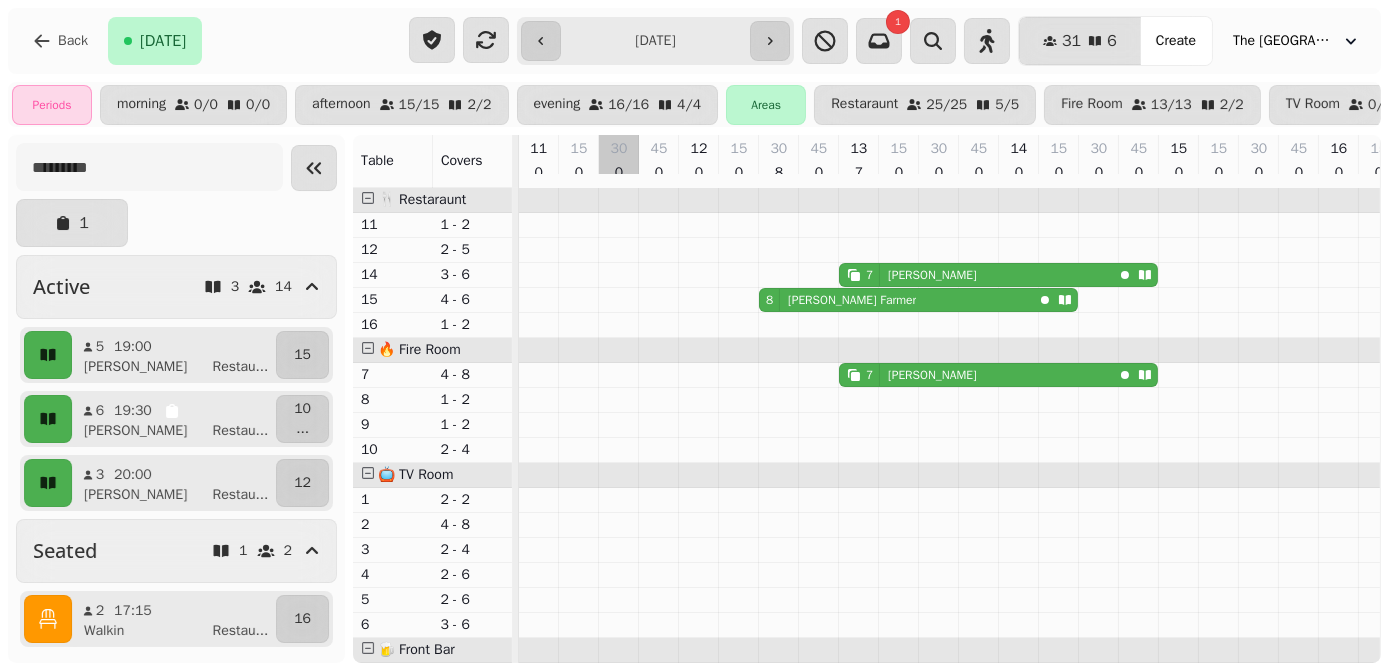 scroll, scrollTop: 0, scrollLeft: 677, axis: horizontal 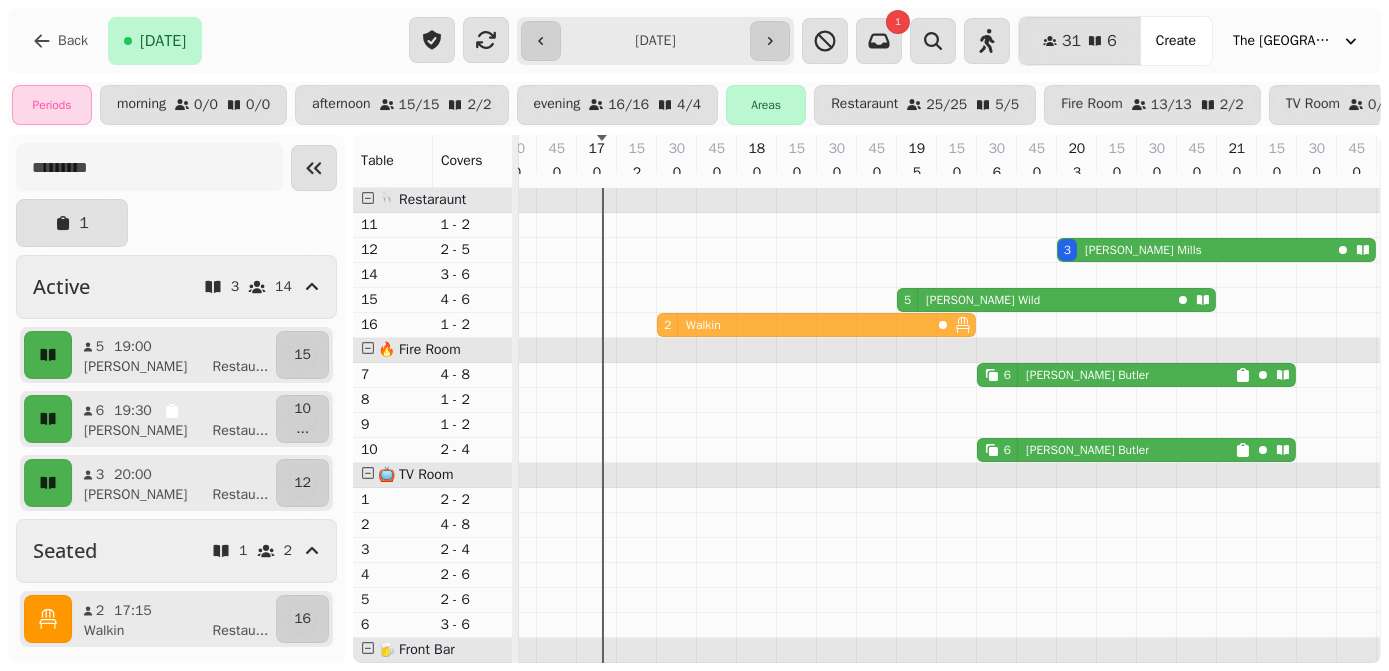 drag, startPoint x: 713, startPoint y: 337, endPoint x: 744, endPoint y: 337, distance: 31 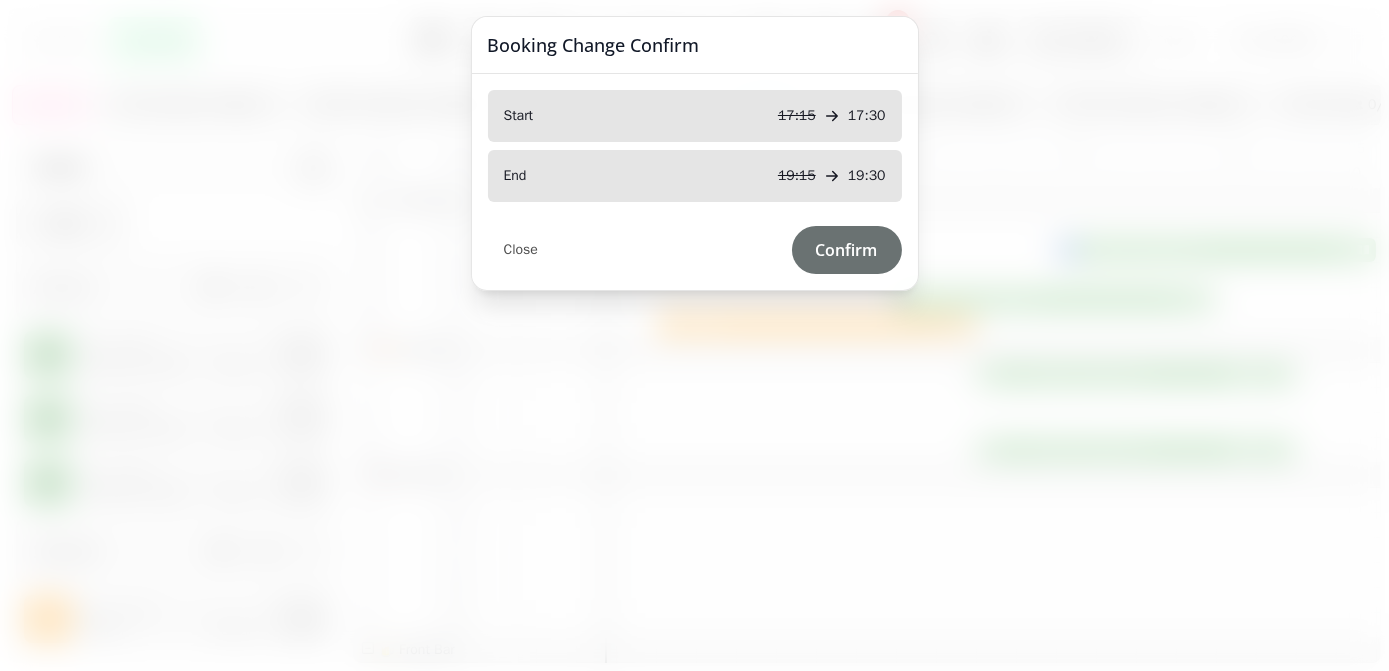 click on "Confirm" at bounding box center (847, 250) 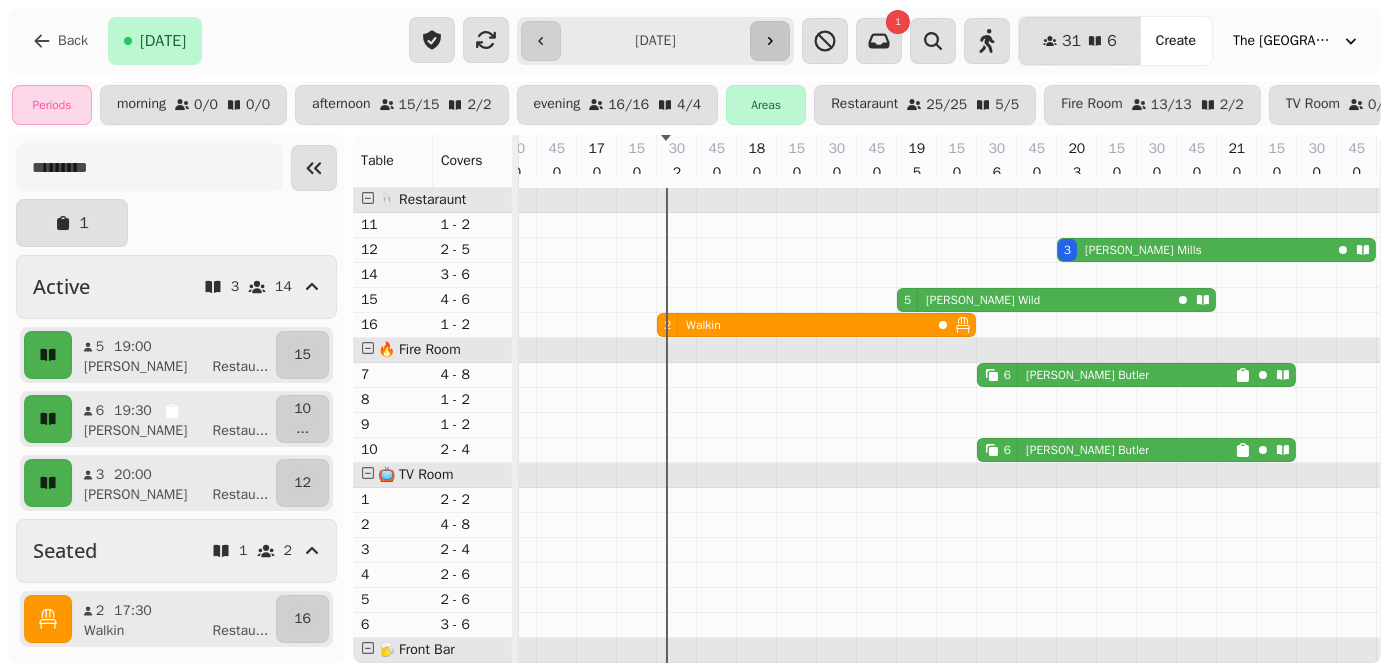 click 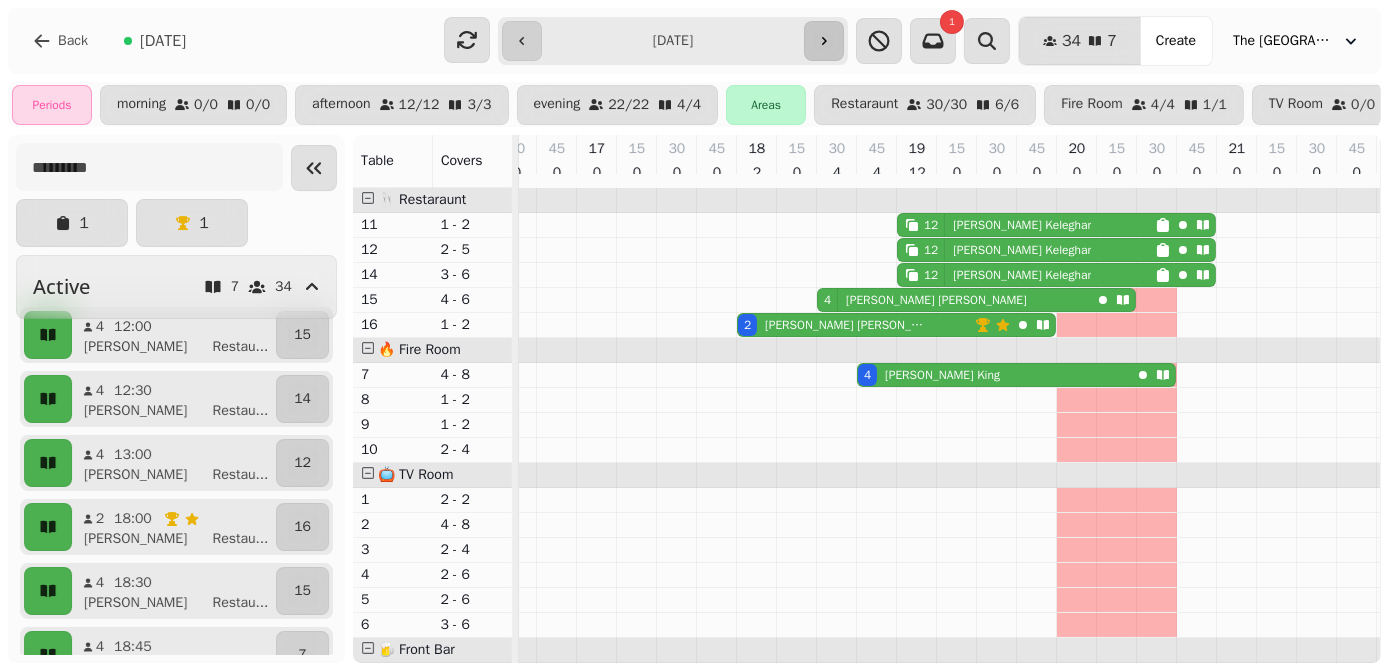 scroll, scrollTop: 0, scrollLeft: 0, axis: both 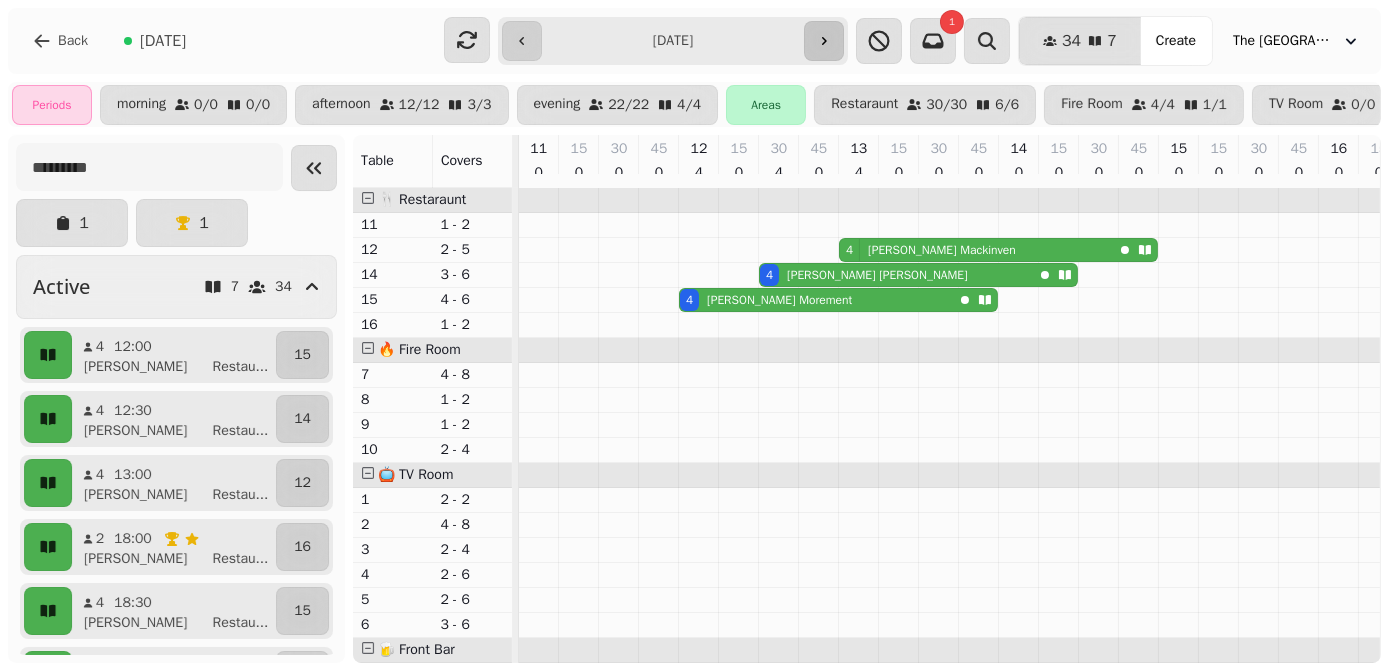 click 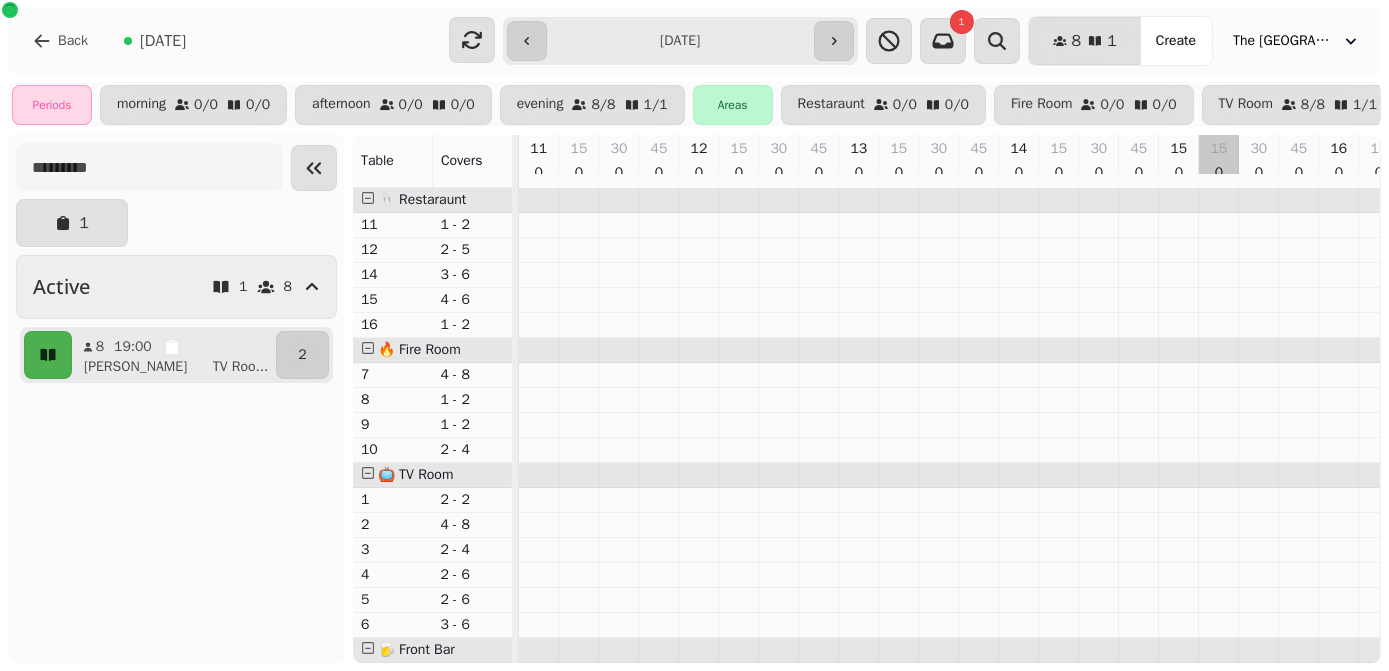 click at bounding box center [1219, 450] 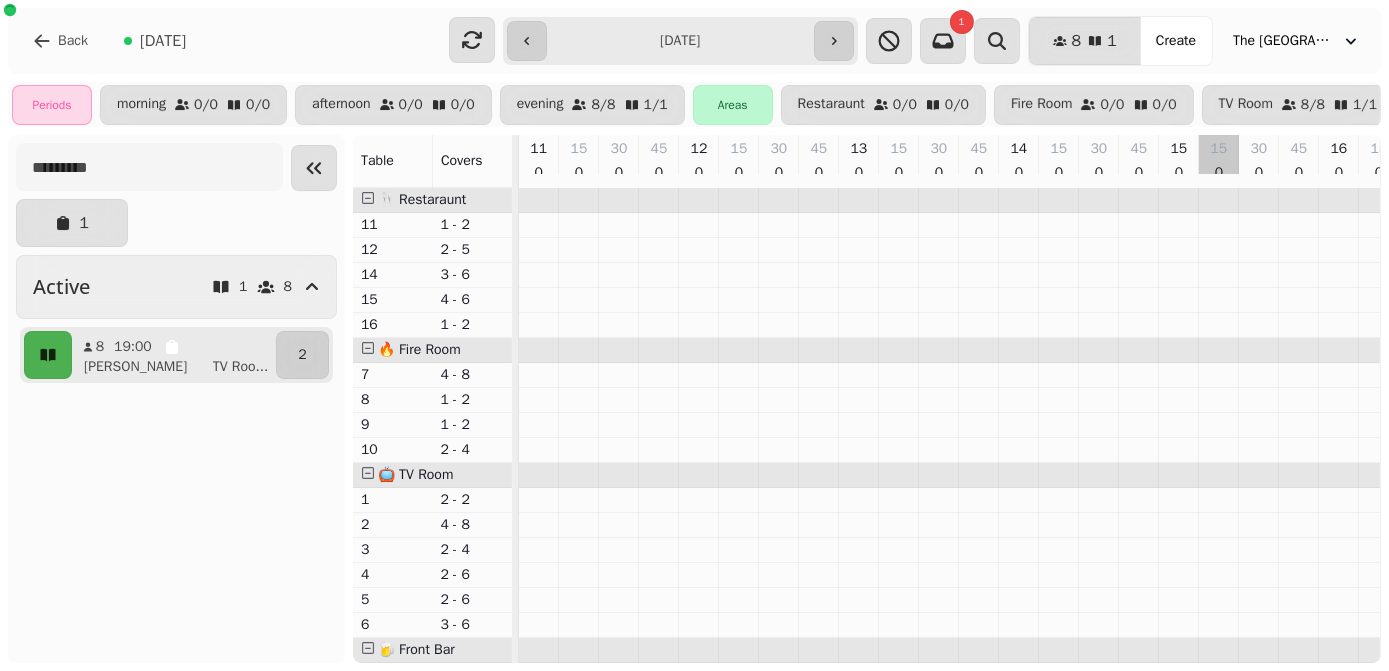click at bounding box center (1219, 450) 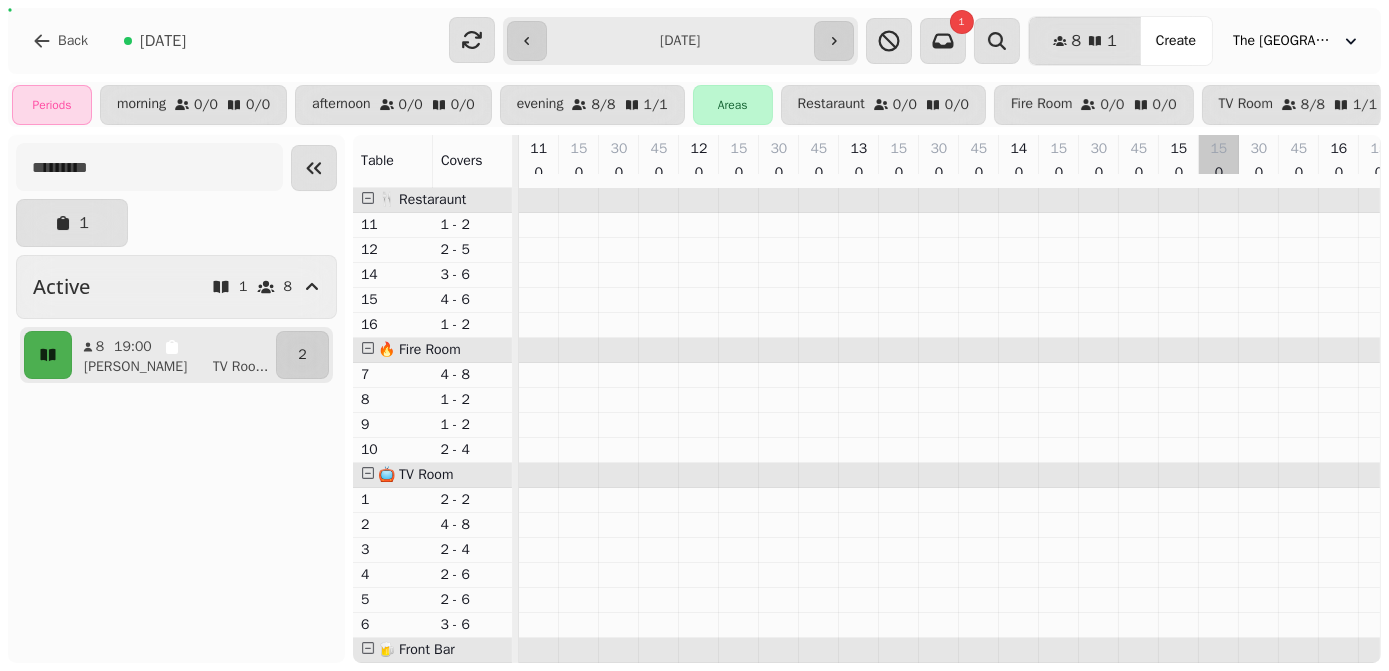 click at bounding box center (1219, 450) 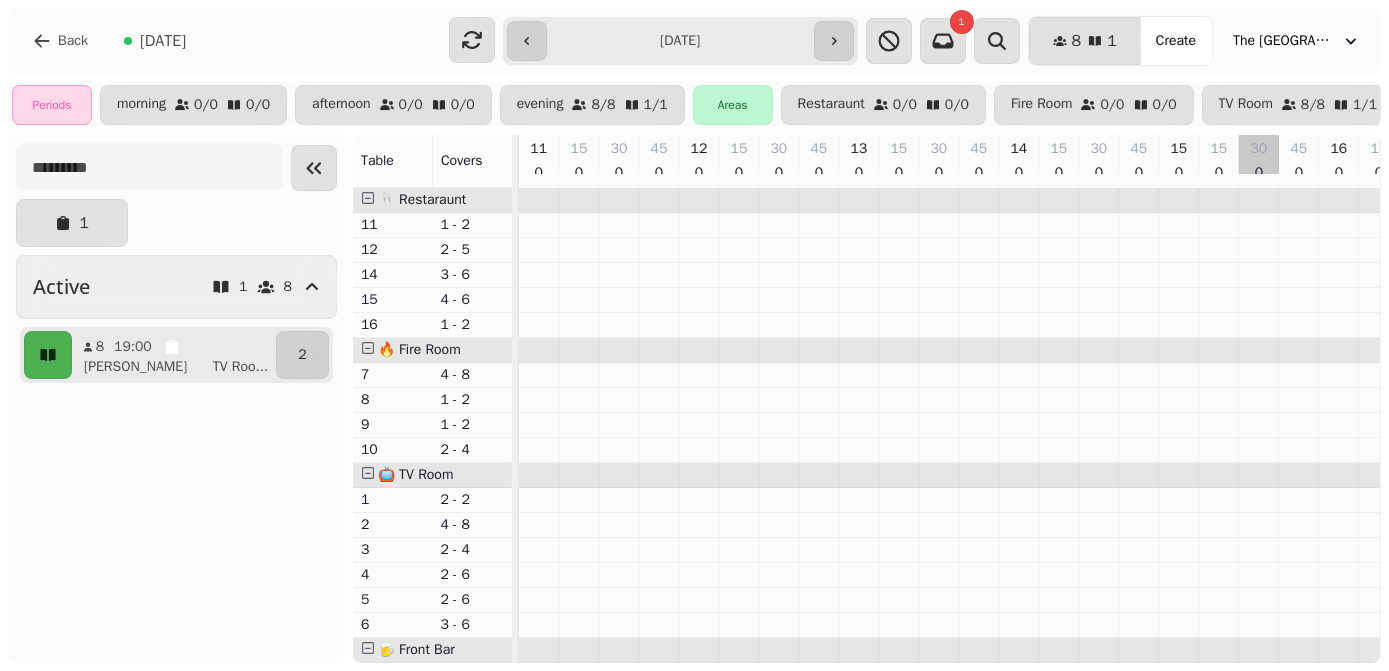 scroll, scrollTop: 0, scrollLeft: 334, axis: horizontal 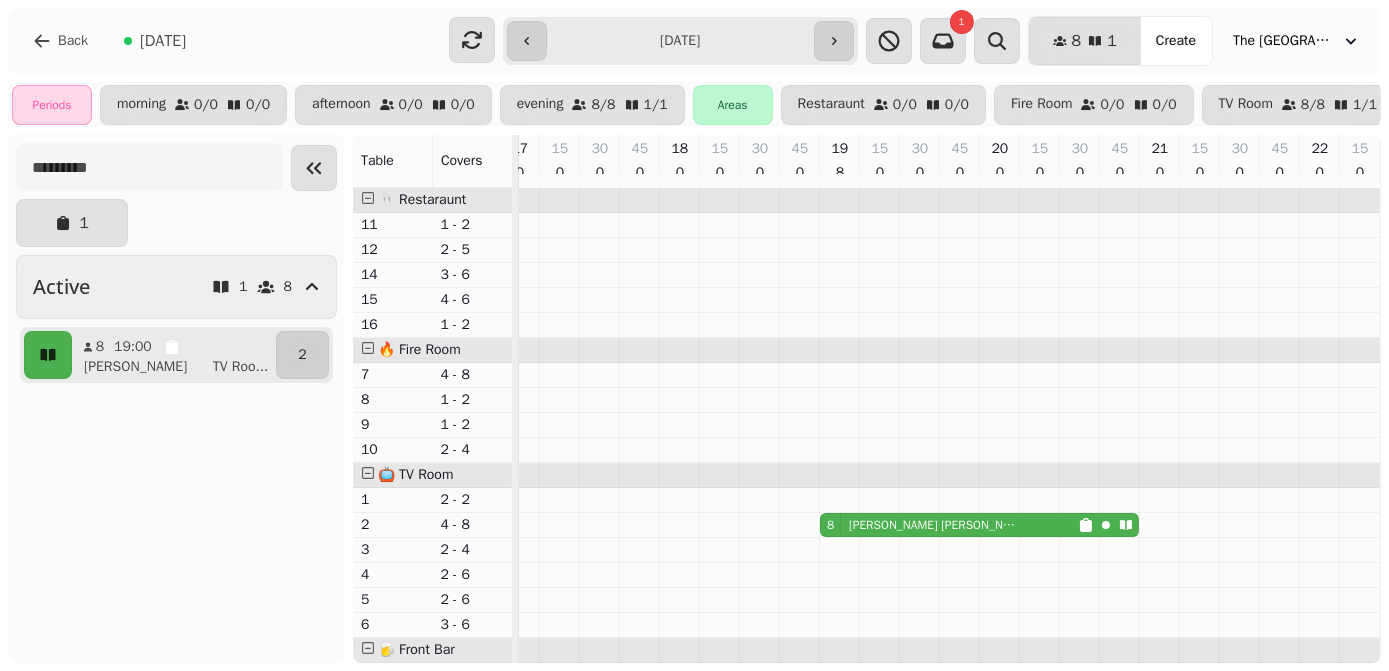 click on "8 [PERSON_NAME]" at bounding box center (949, 525) 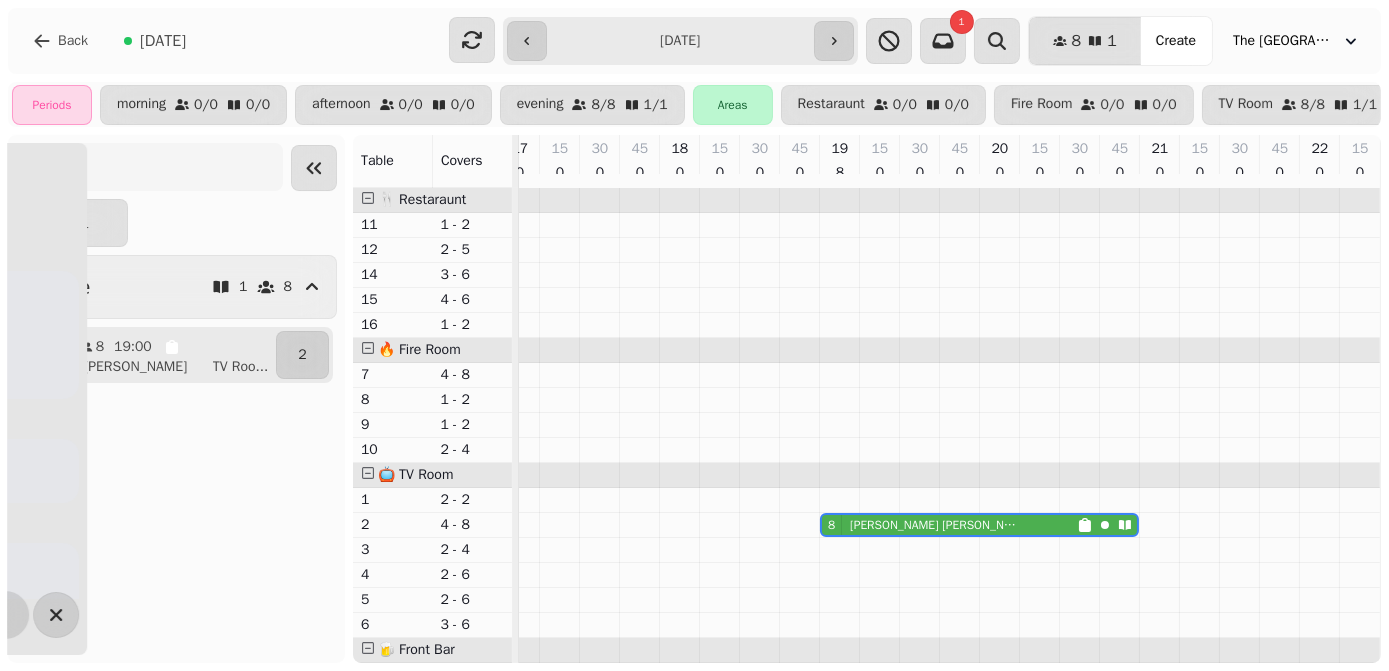 scroll, scrollTop: 0, scrollLeft: 992, axis: horizontal 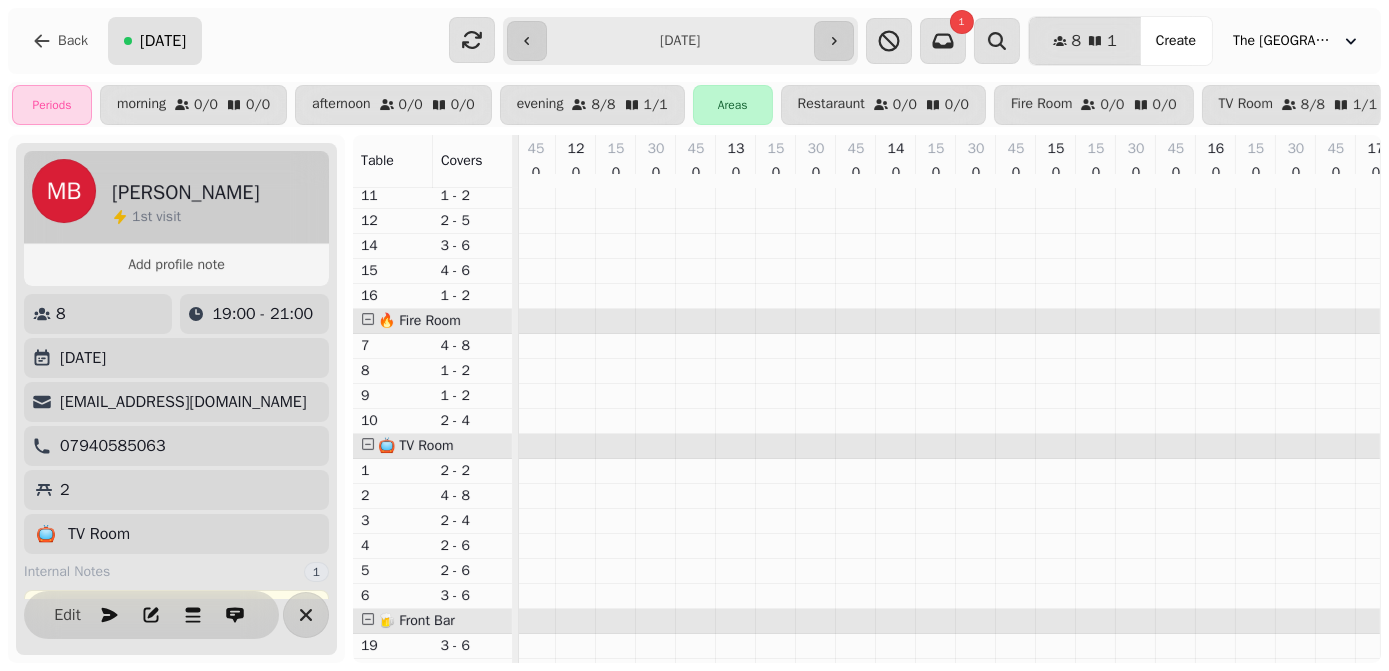 click on "[DATE]" at bounding box center (163, 41) 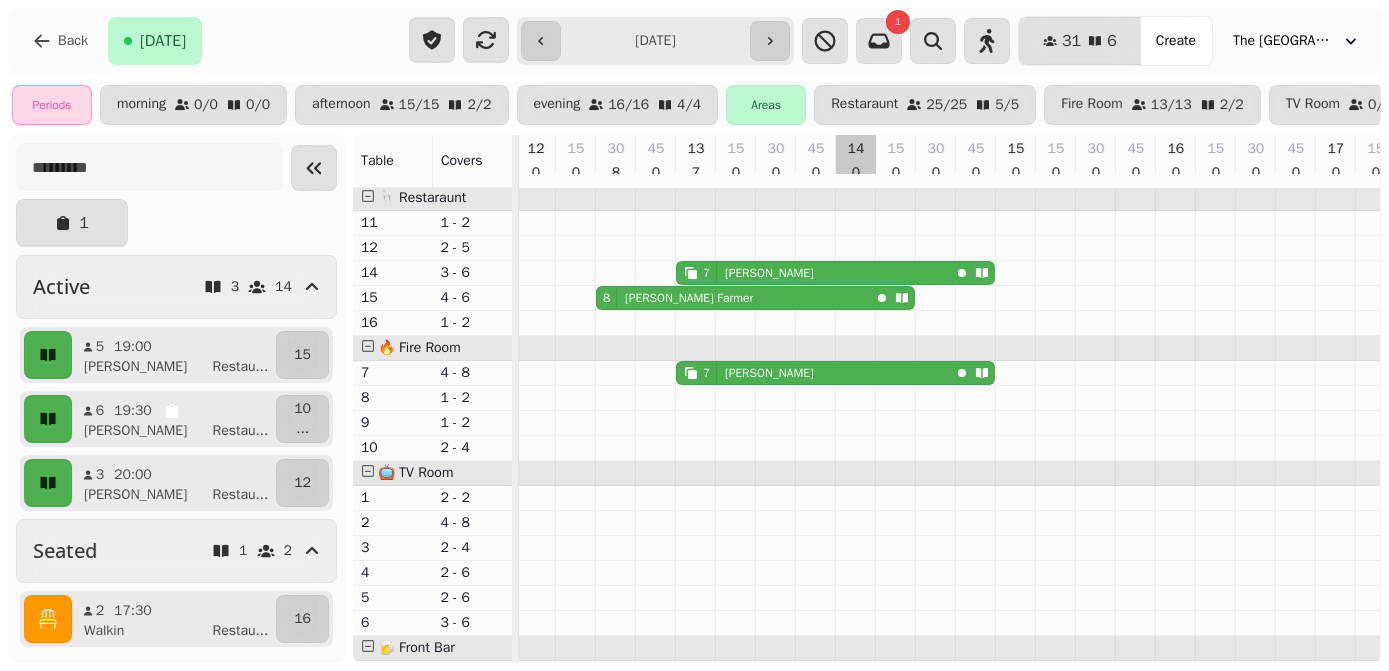 scroll, scrollTop: 20, scrollLeft: 51, axis: both 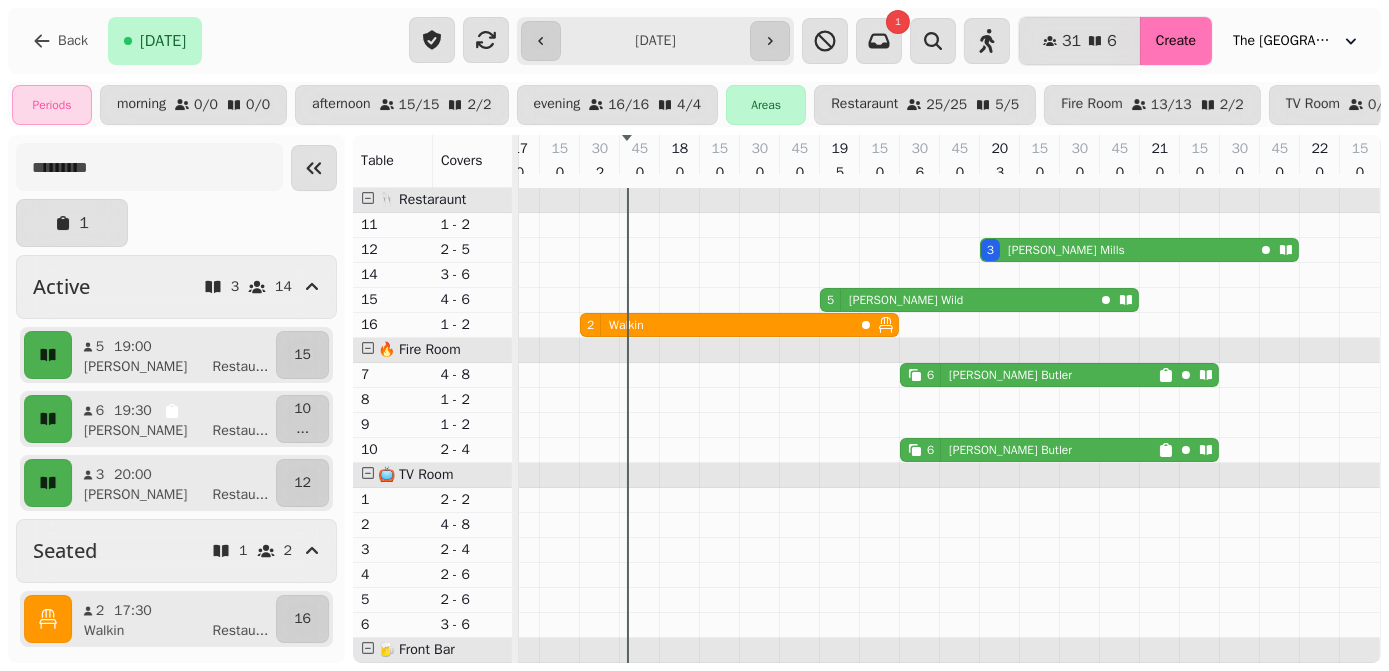 click on "Create" at bounding box center (1176, 41) 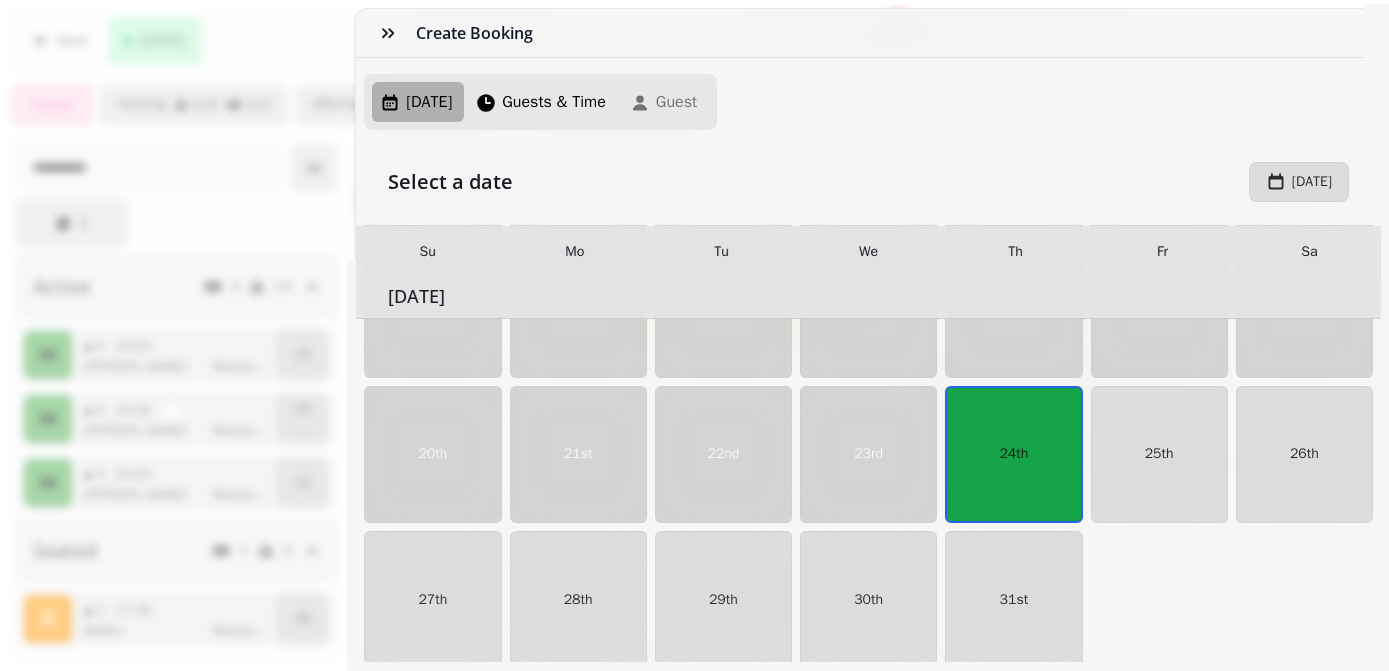 scroll, scrollTop: 397, scrollLeft: 0, axis: vertical 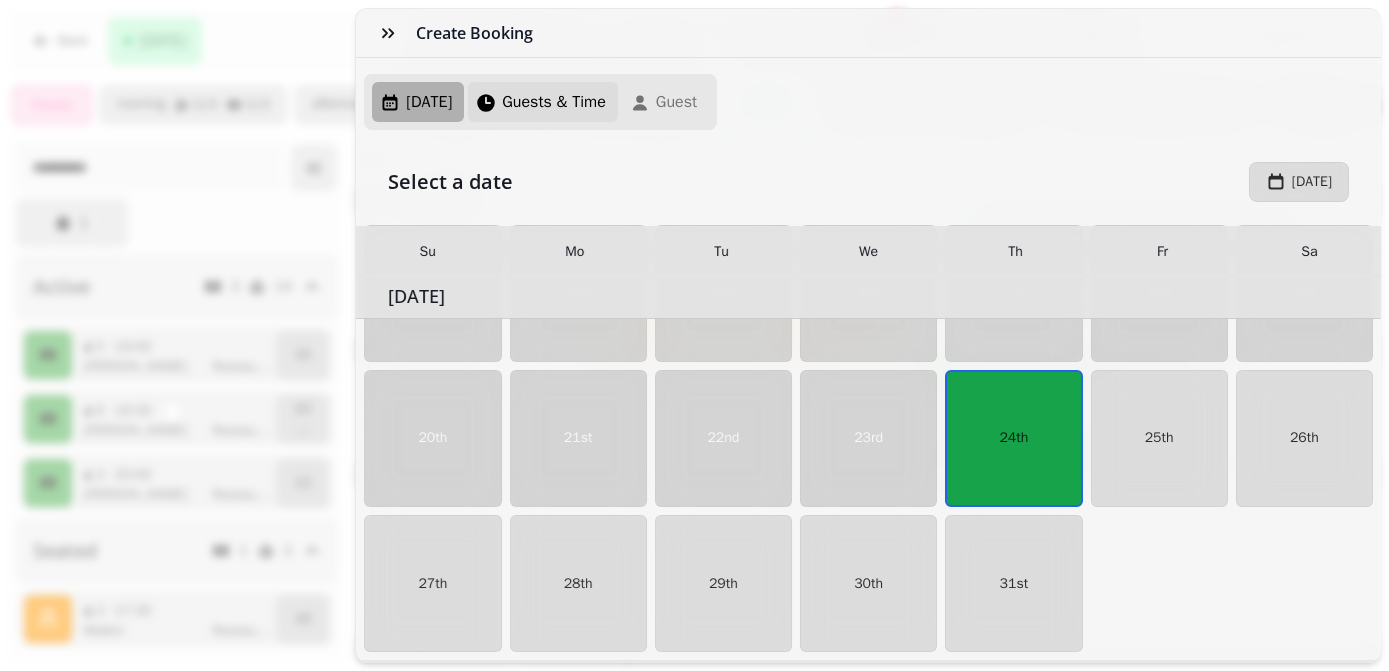 click on "Guests & Time" at bounding box center (543, 102) 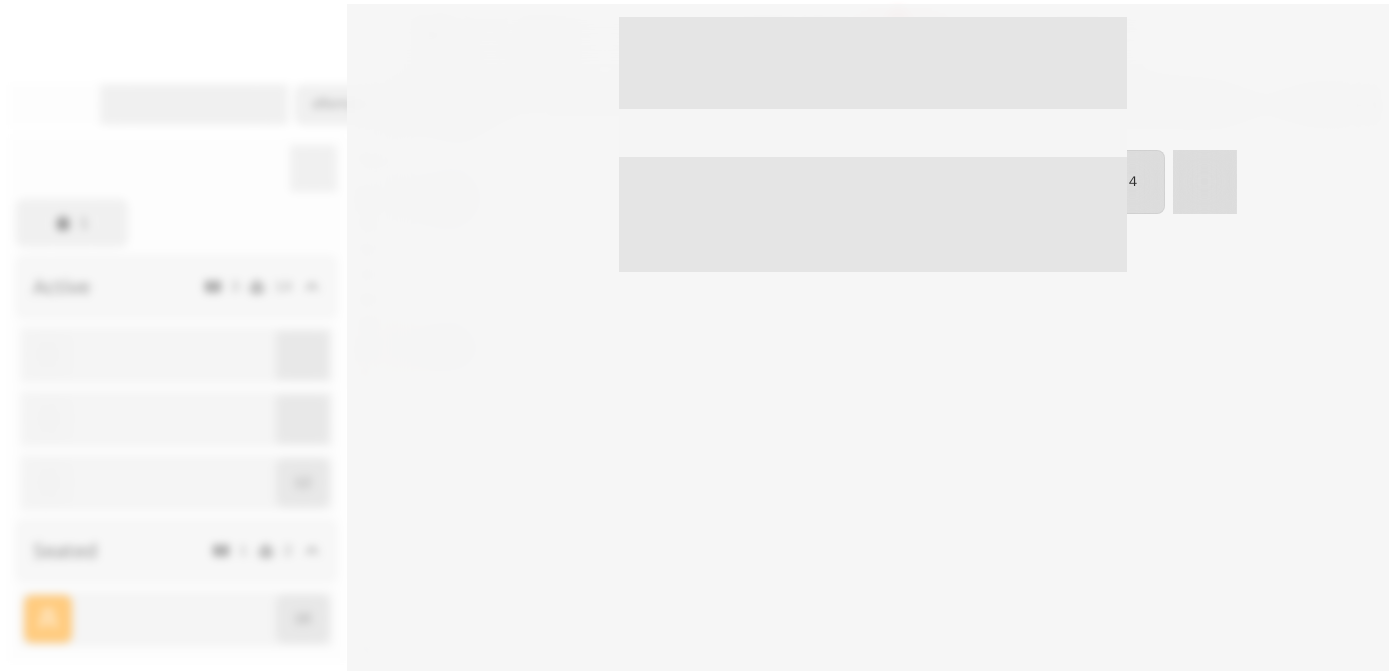select on "****" 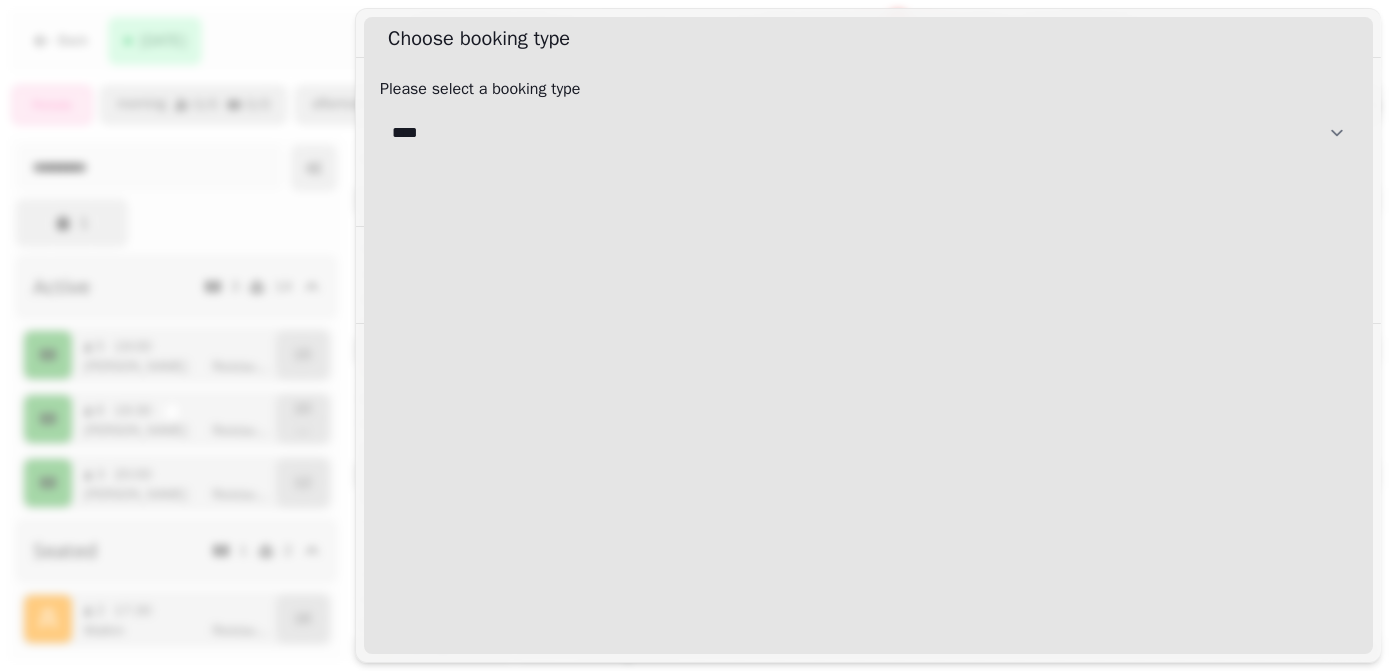 click on "**********" at bounding box center (868, 133) 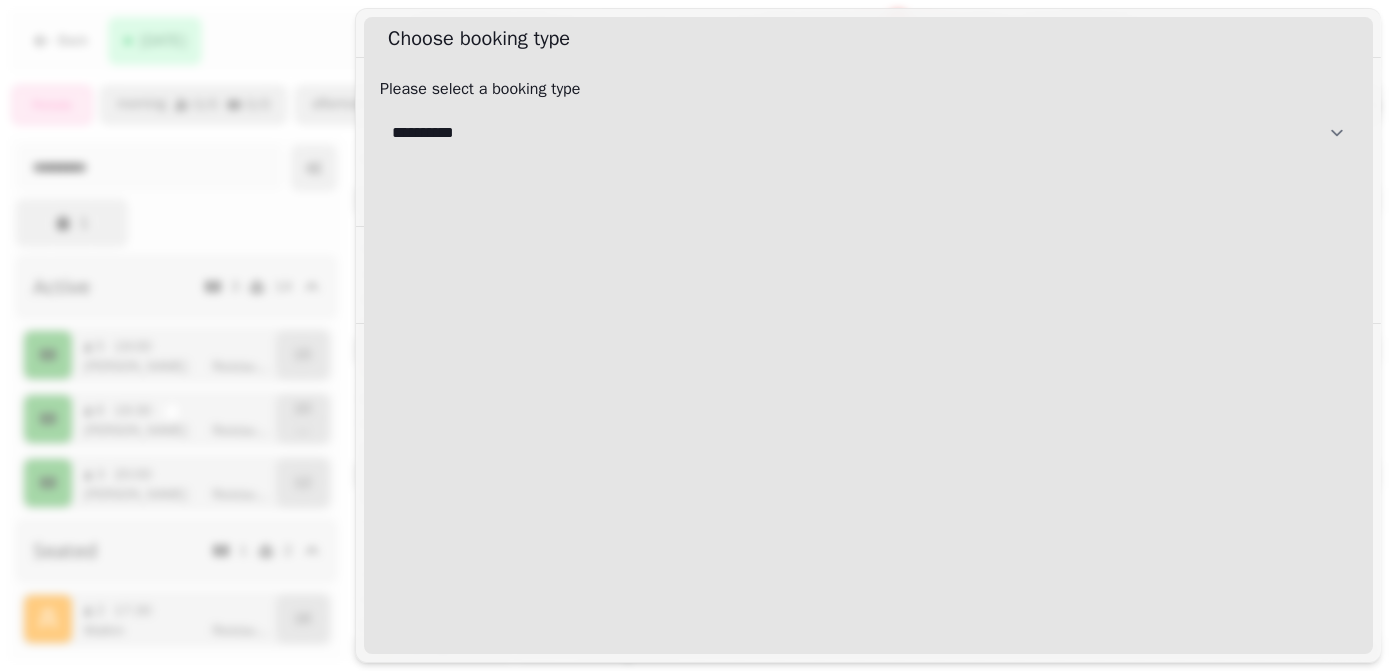click on "**********" at bounding box center [868, 133] 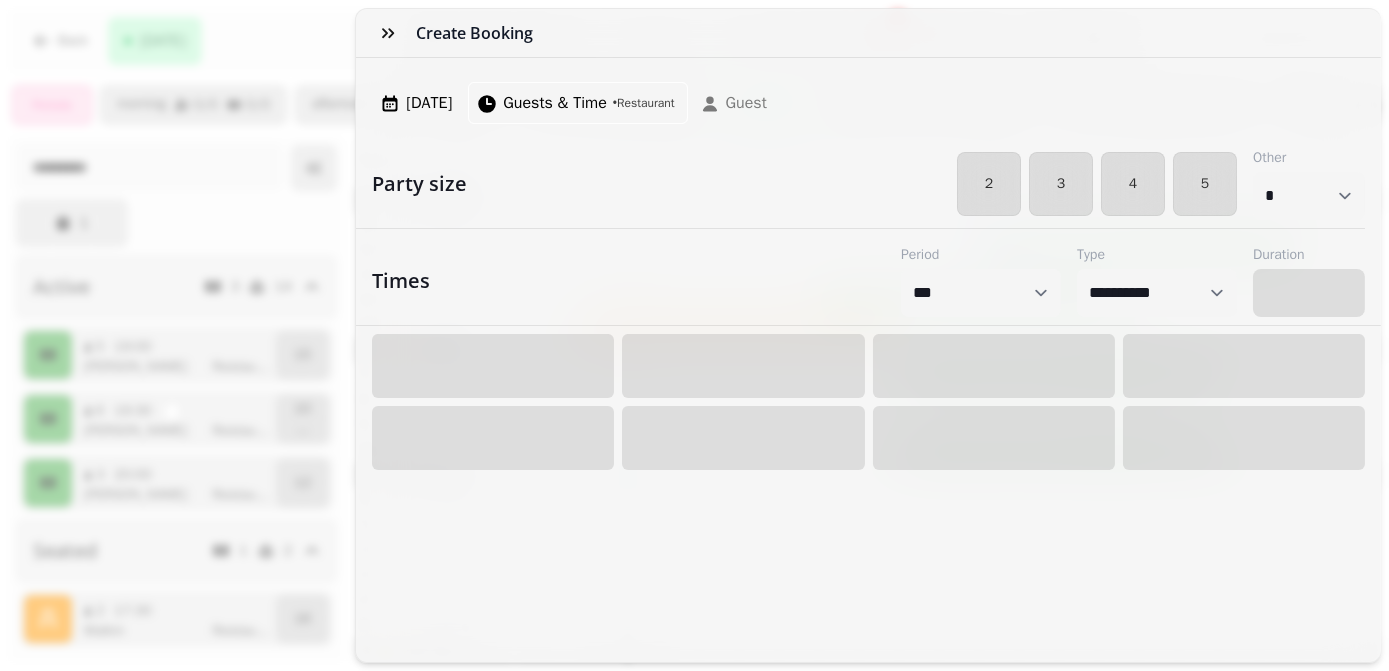 select on "****" 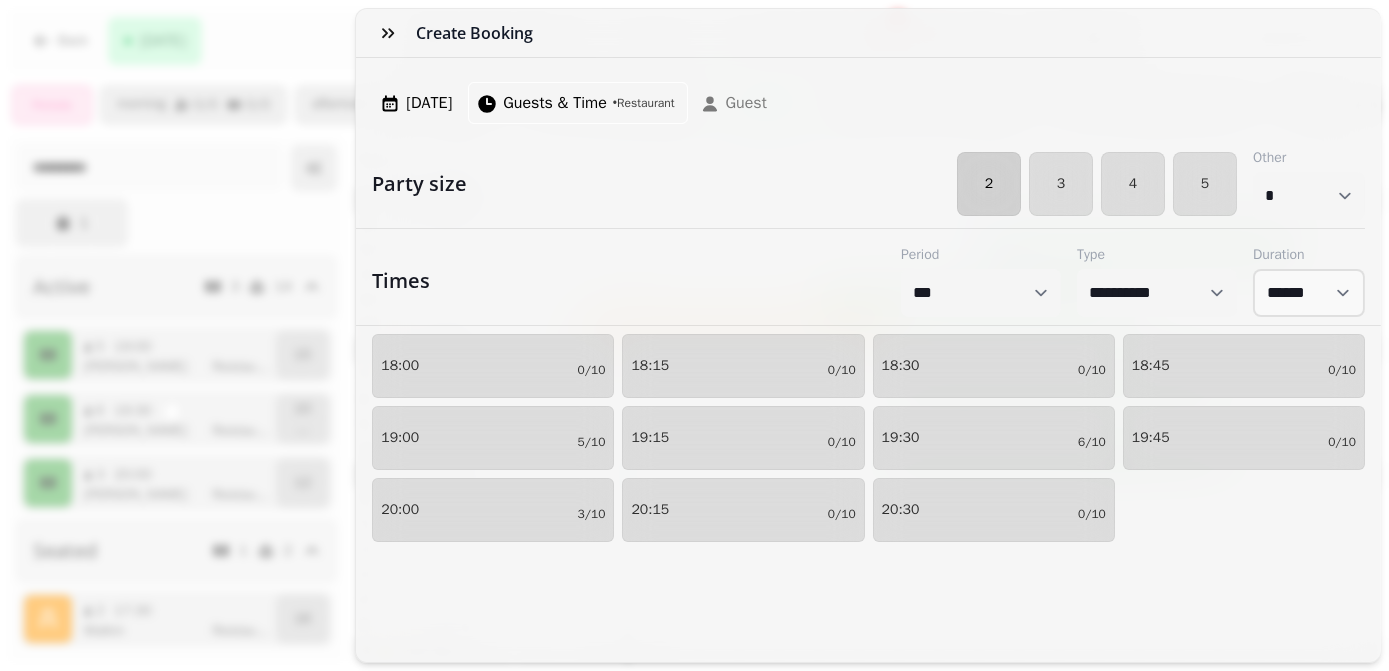 click on "2" at bounding box center (989, 184) 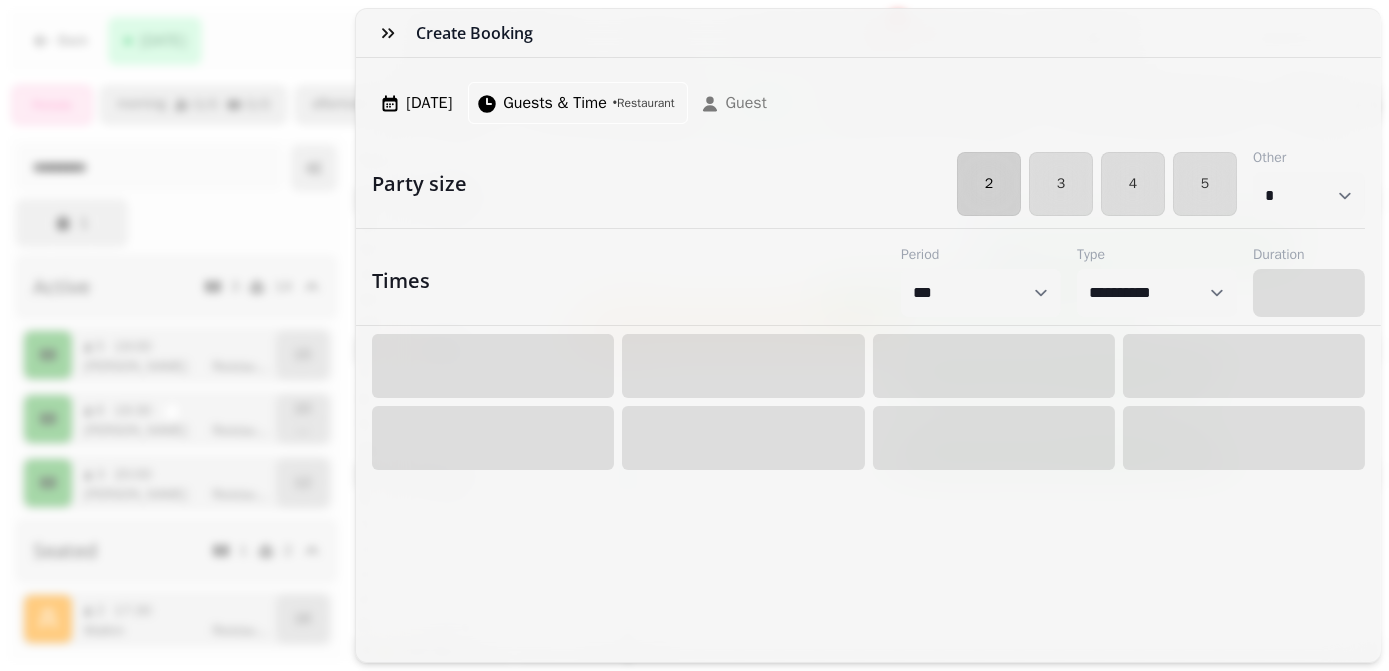 select on "****" 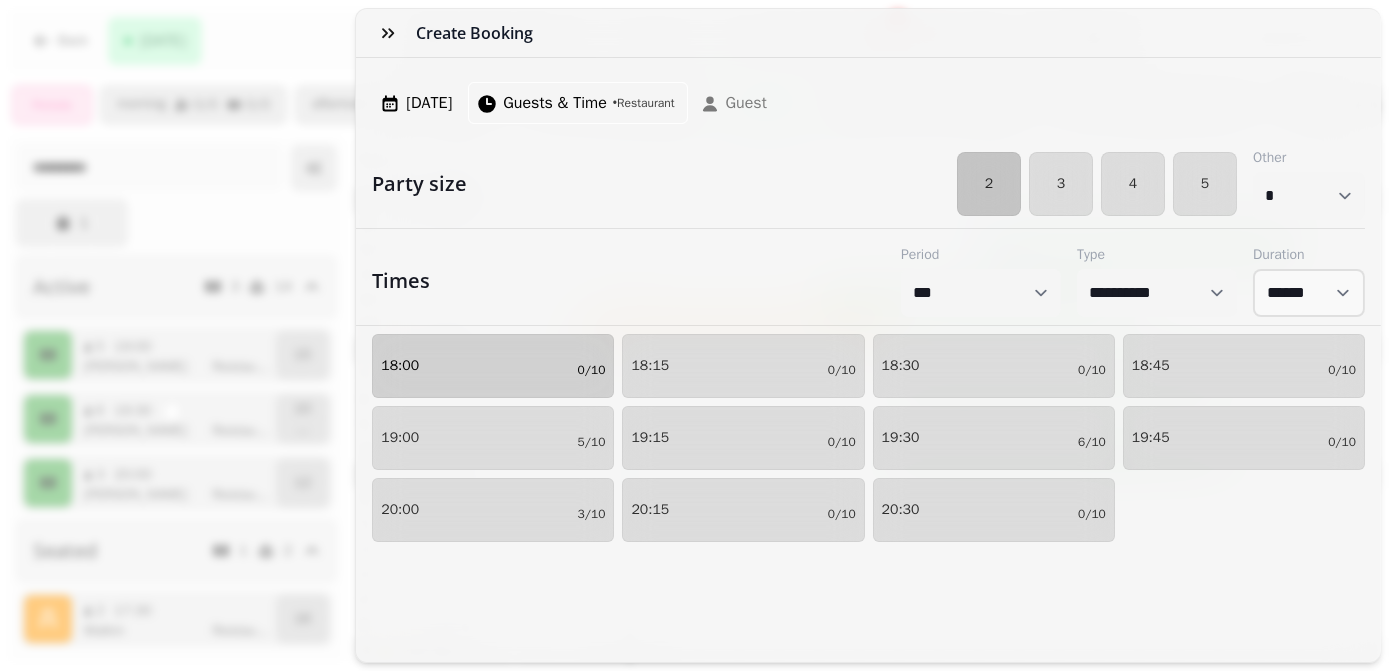 click on "18:00 0/10" at bounding box center [493, 366] 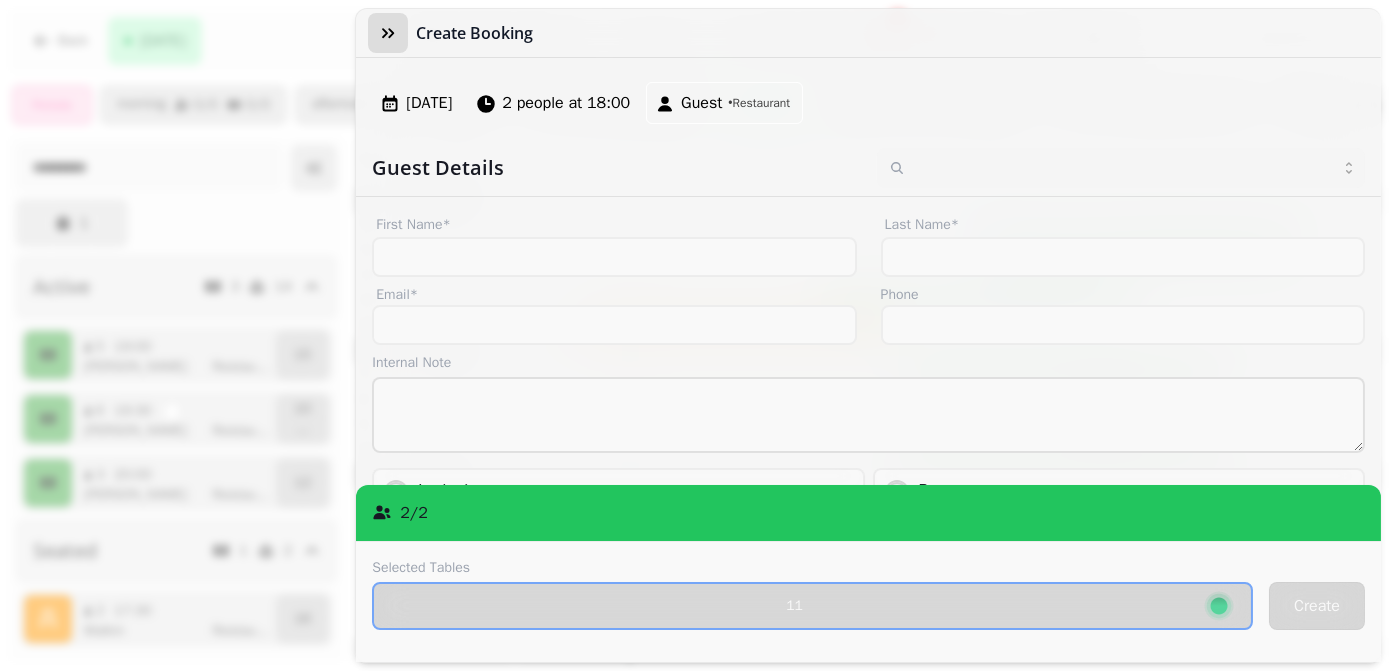 click at bounding box center (388, 33) 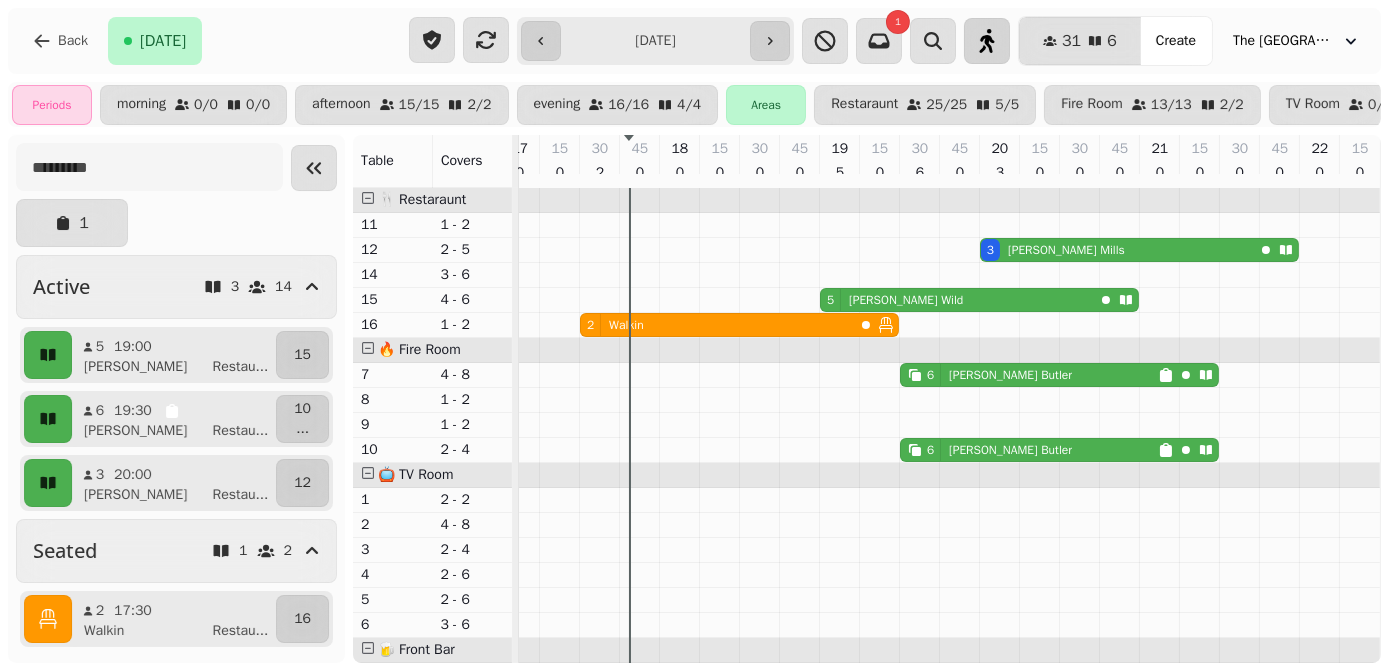 click at bounding box center [987, 41] 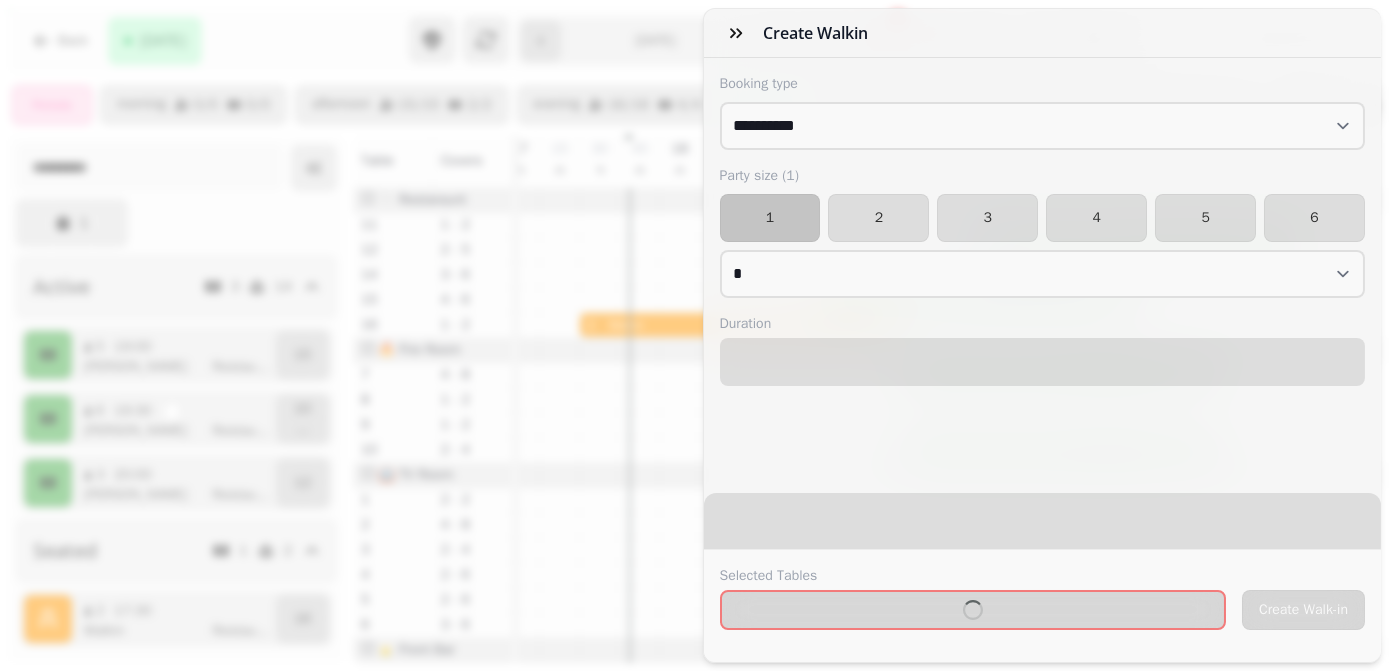 select on "****" 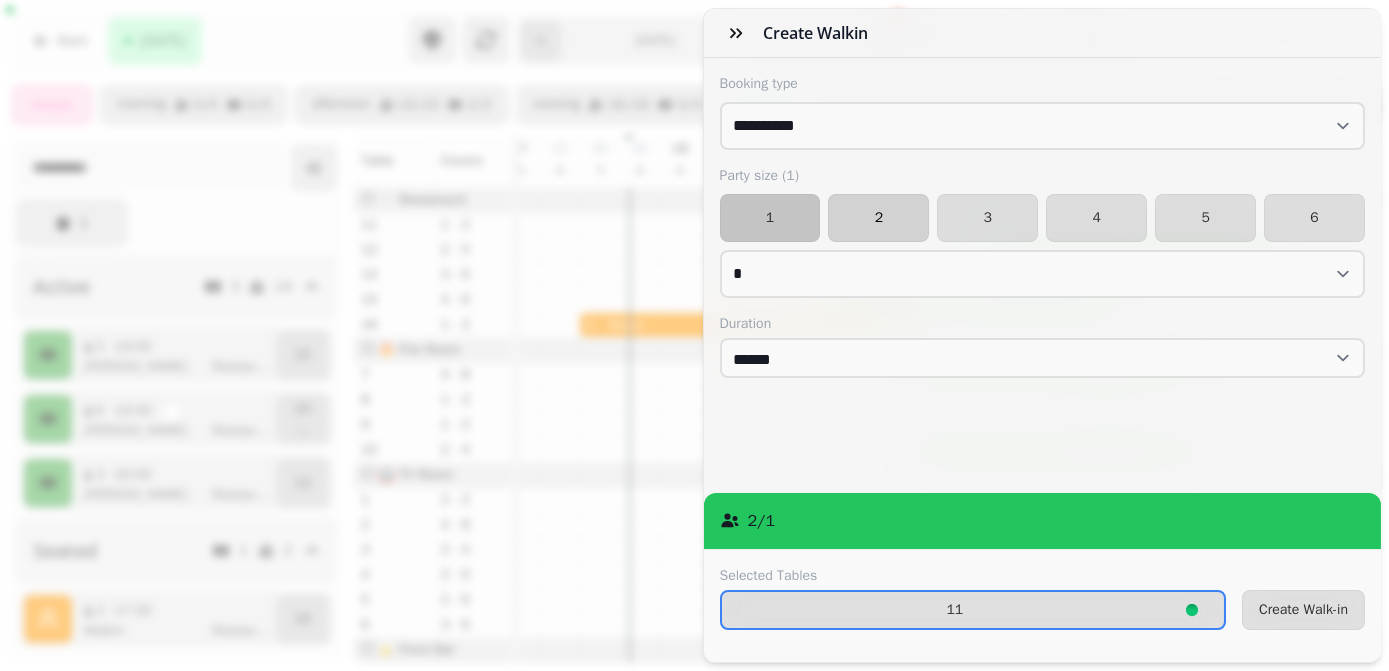 click on "2" at bounding box center (878, 218) 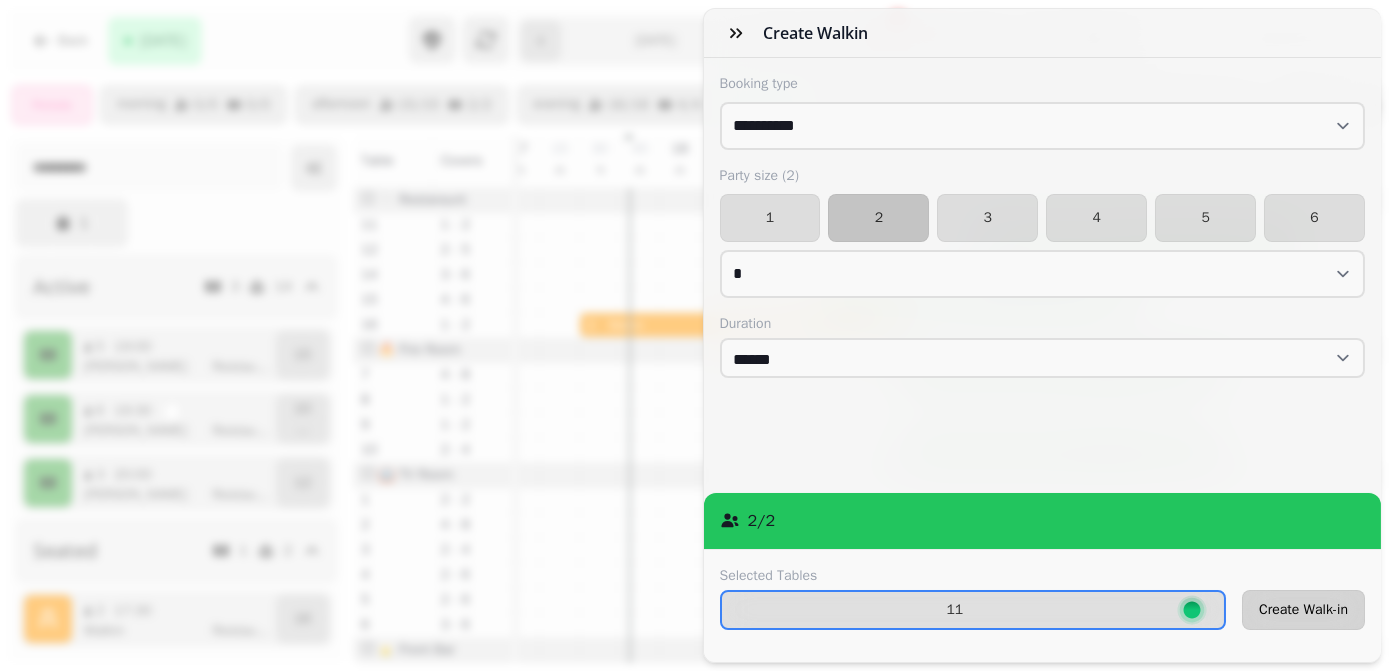 click on "Create Walk-in" at bounding box center [1303, 610] 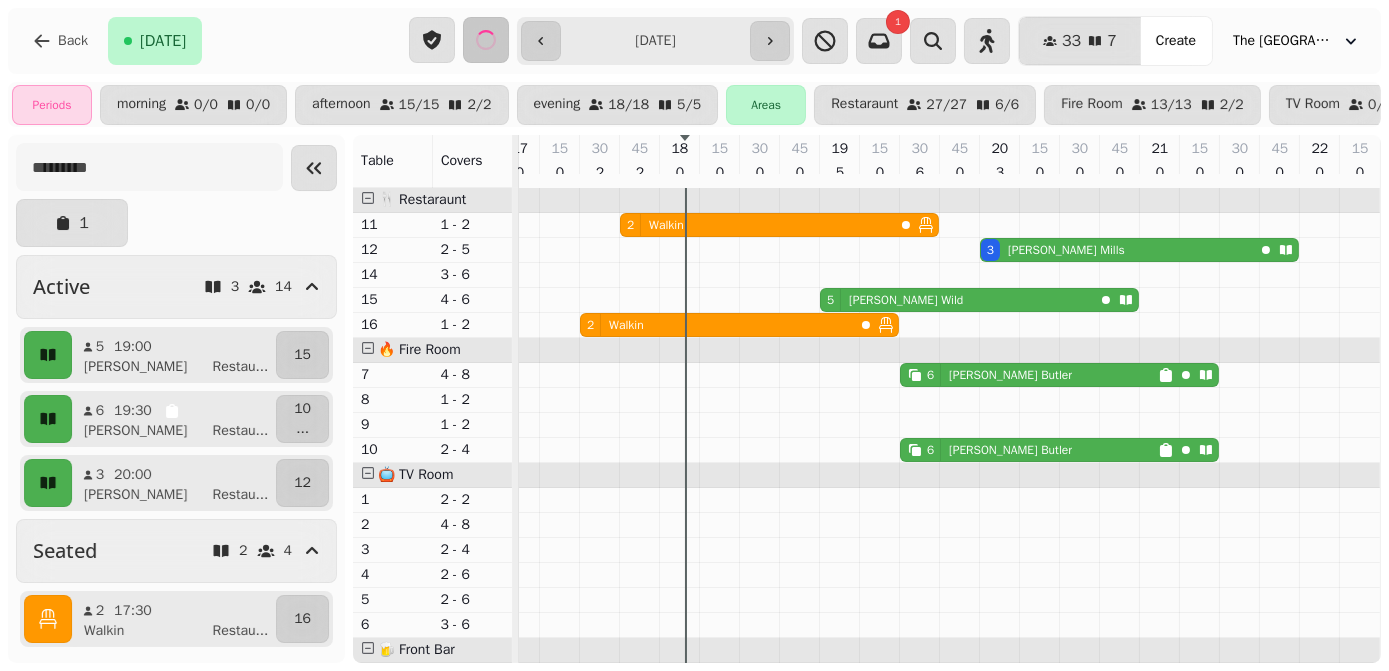 click on "2 Walkin" at bounding box center [717, 325] 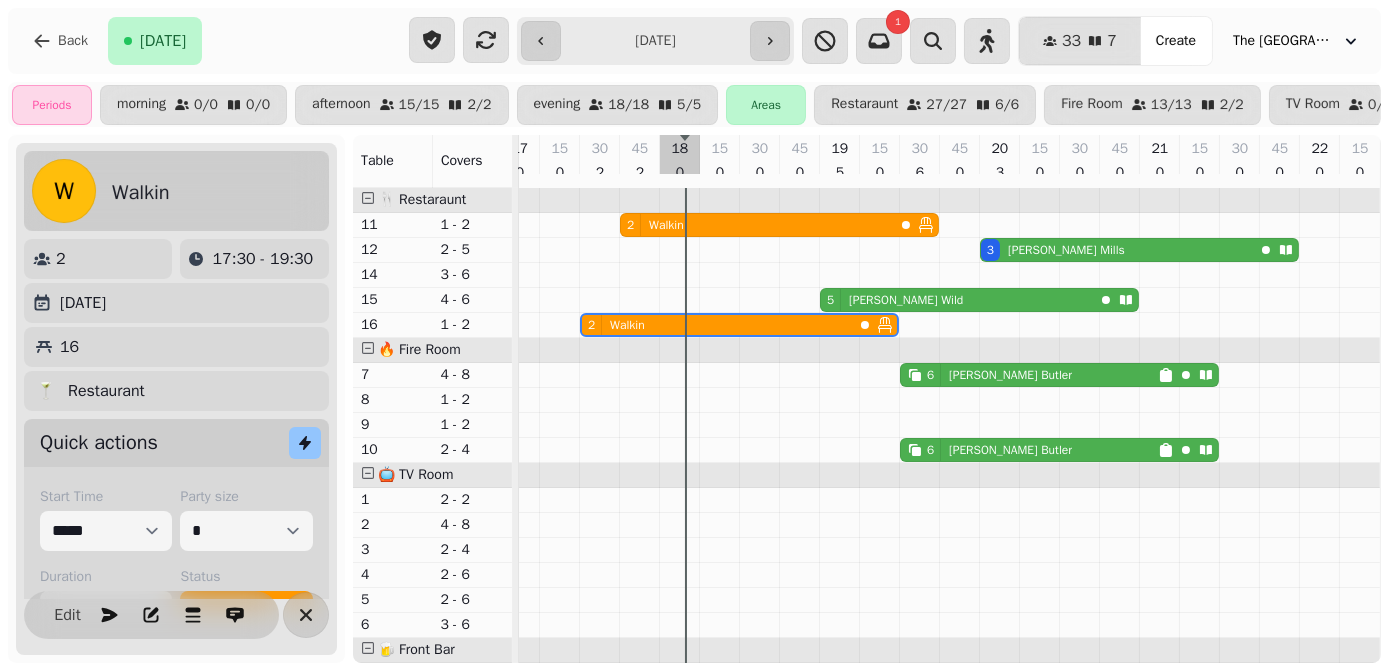 select on "*" 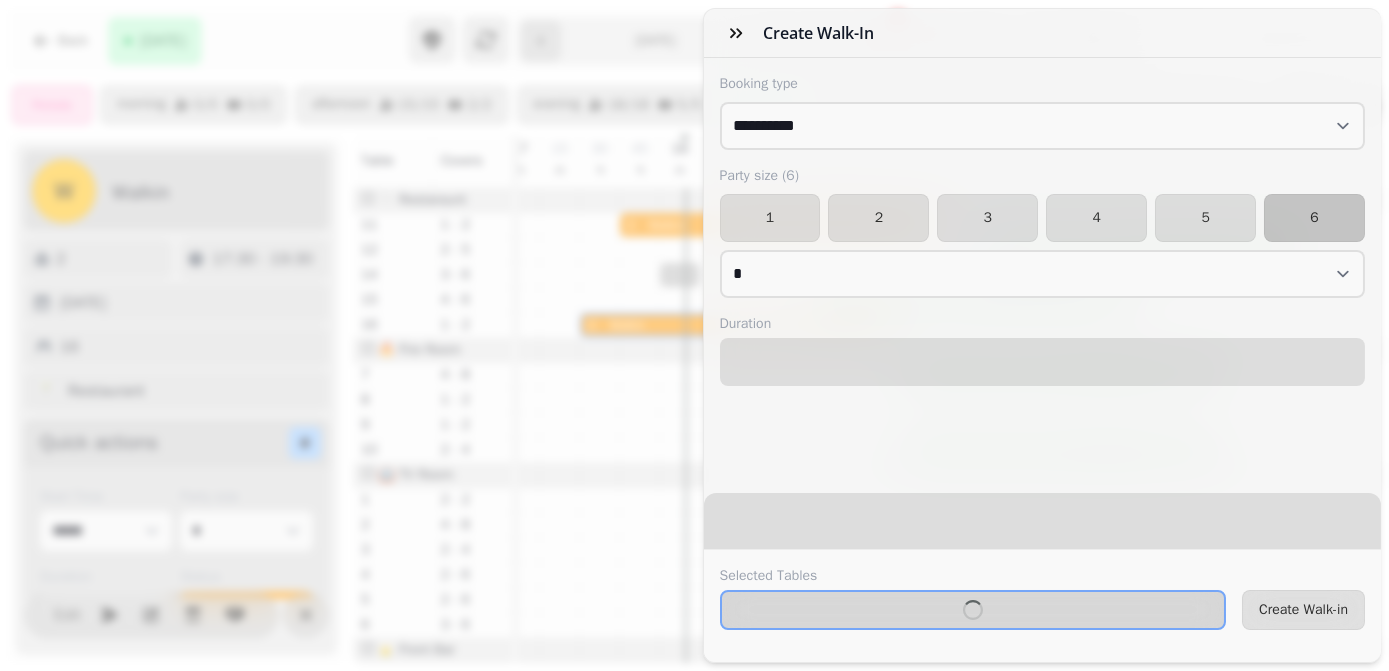 select on "****" 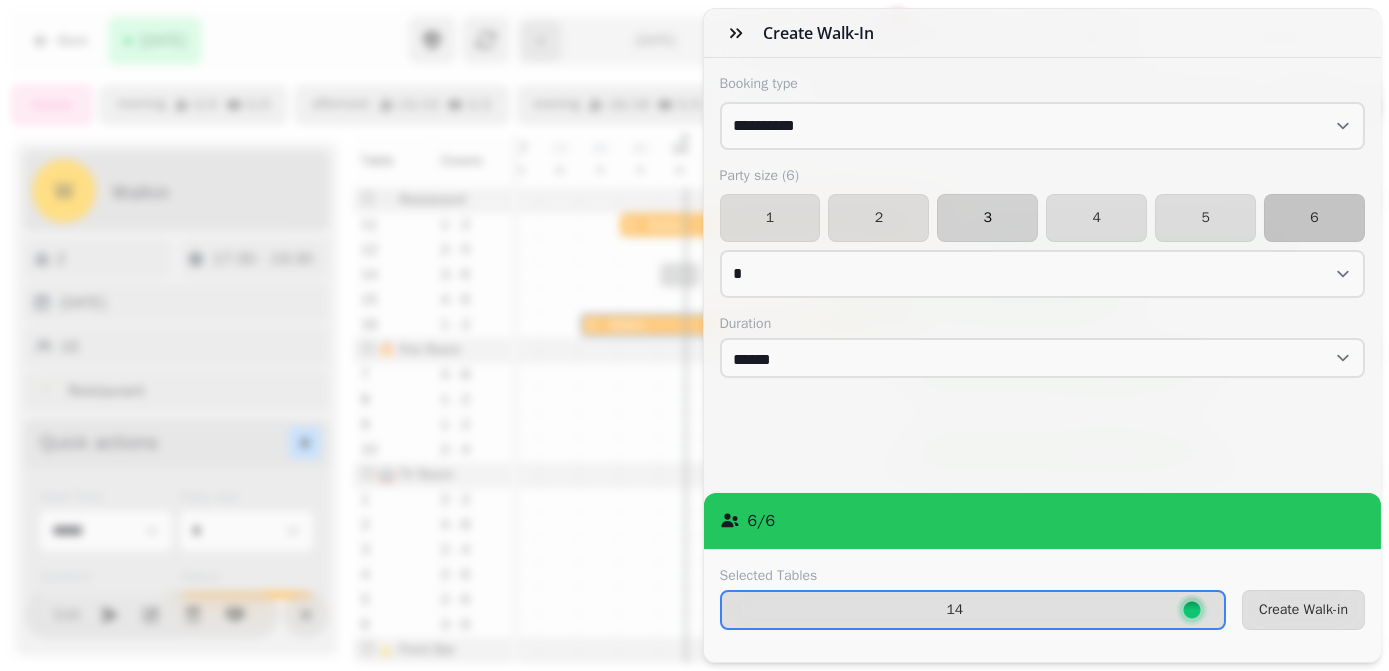 click on "3" at bounding box center [987, 218] 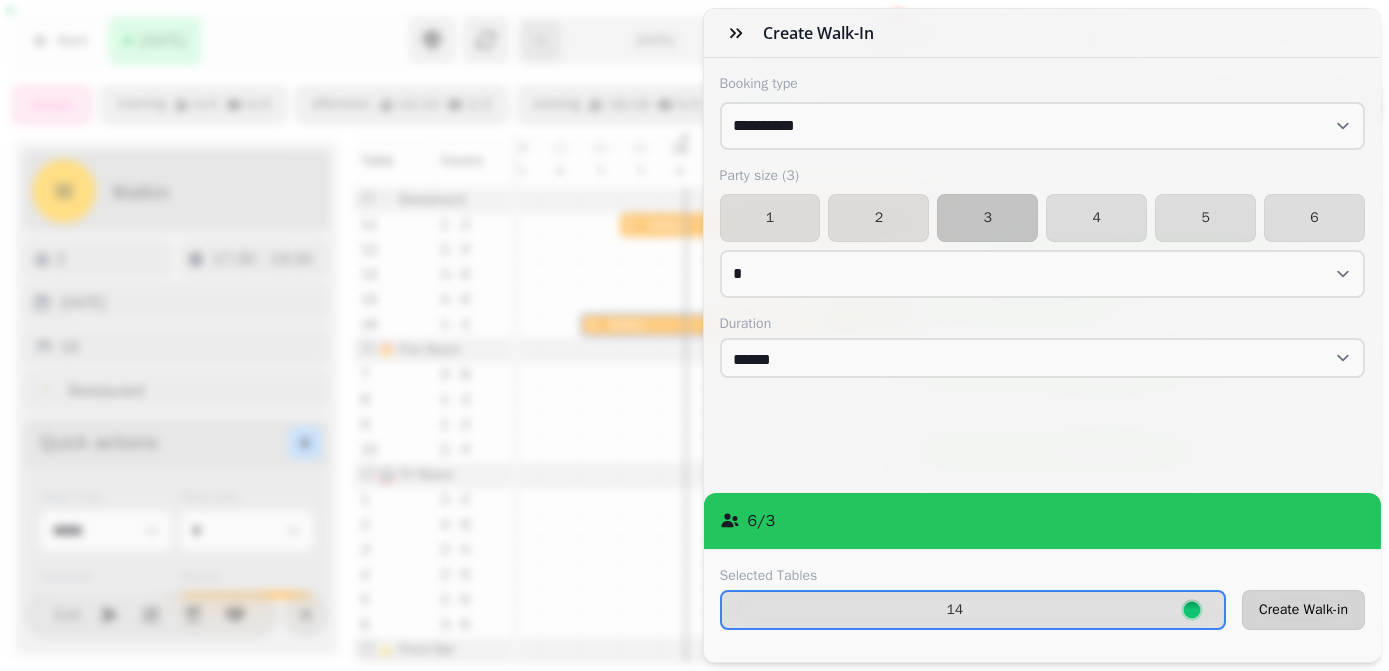 click on "Create Walk-in" at bounding box center (1303, 610) 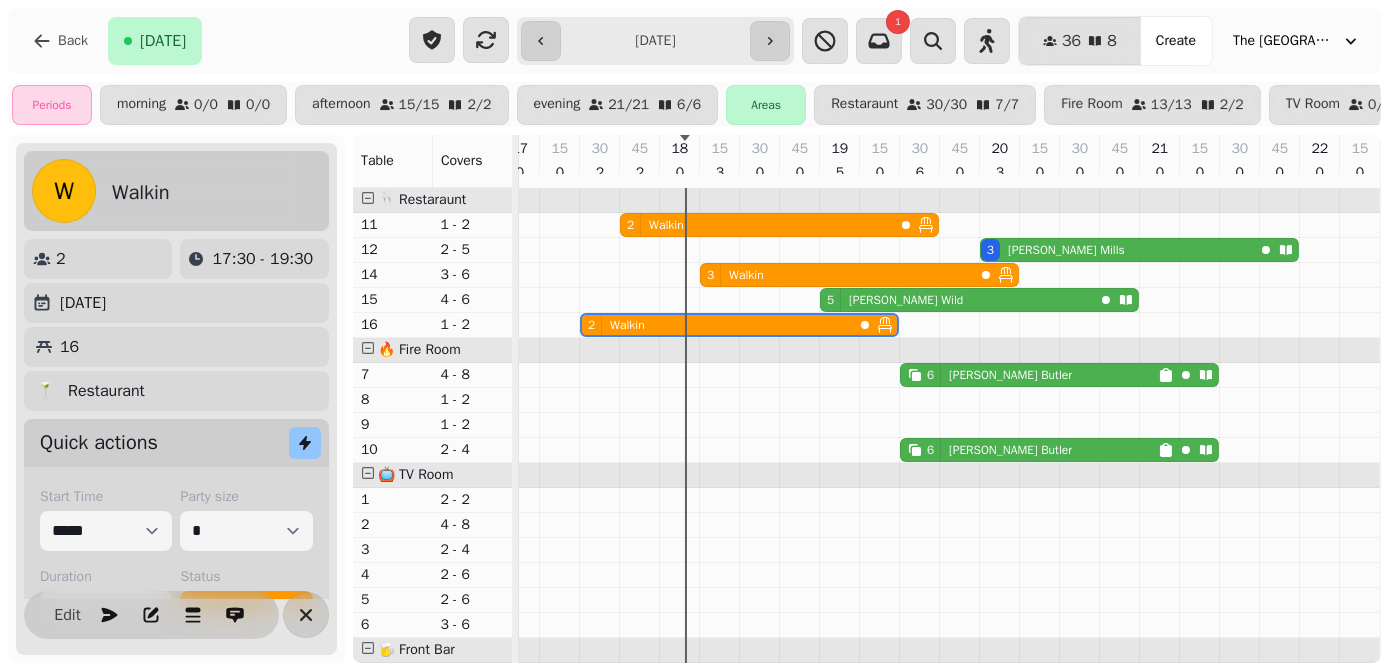click on "6 [PERSON_NAME]" at bounding box center (1029, 375) 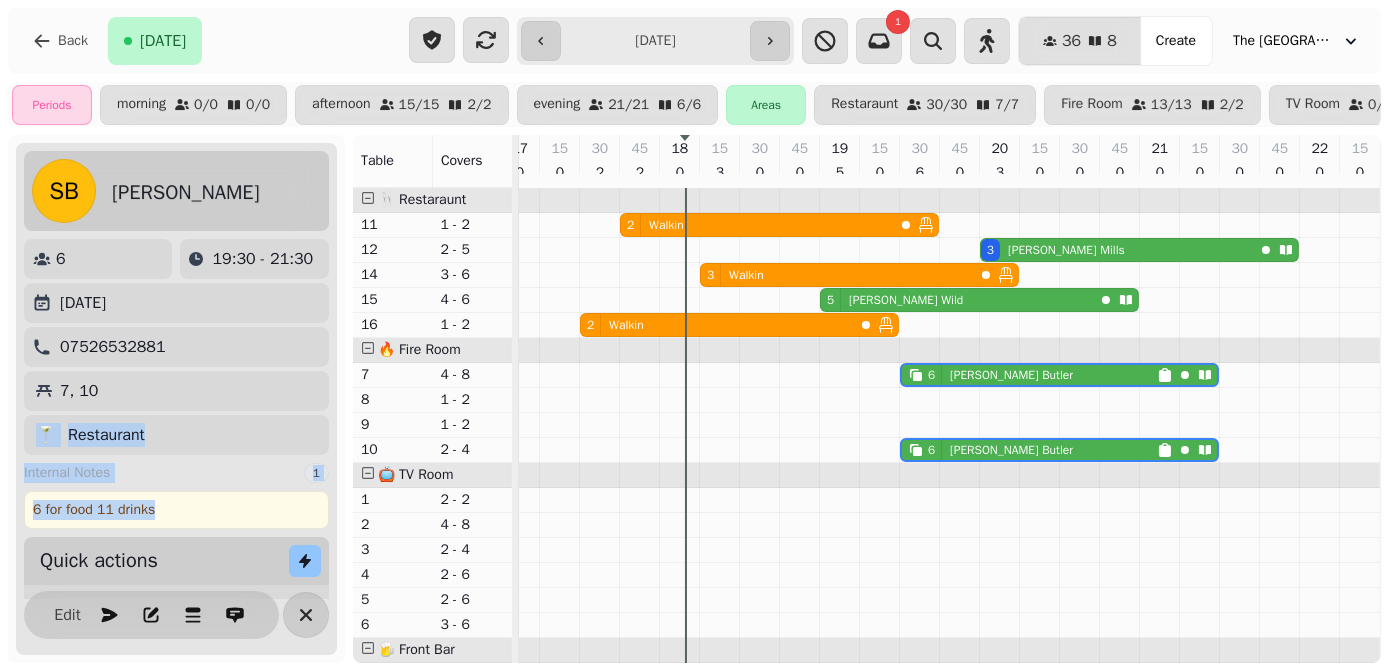 drag, startPoint x: 313, startPoint y: 380, endPoint x: 330, endPoint y: 502, distance: 123.178734 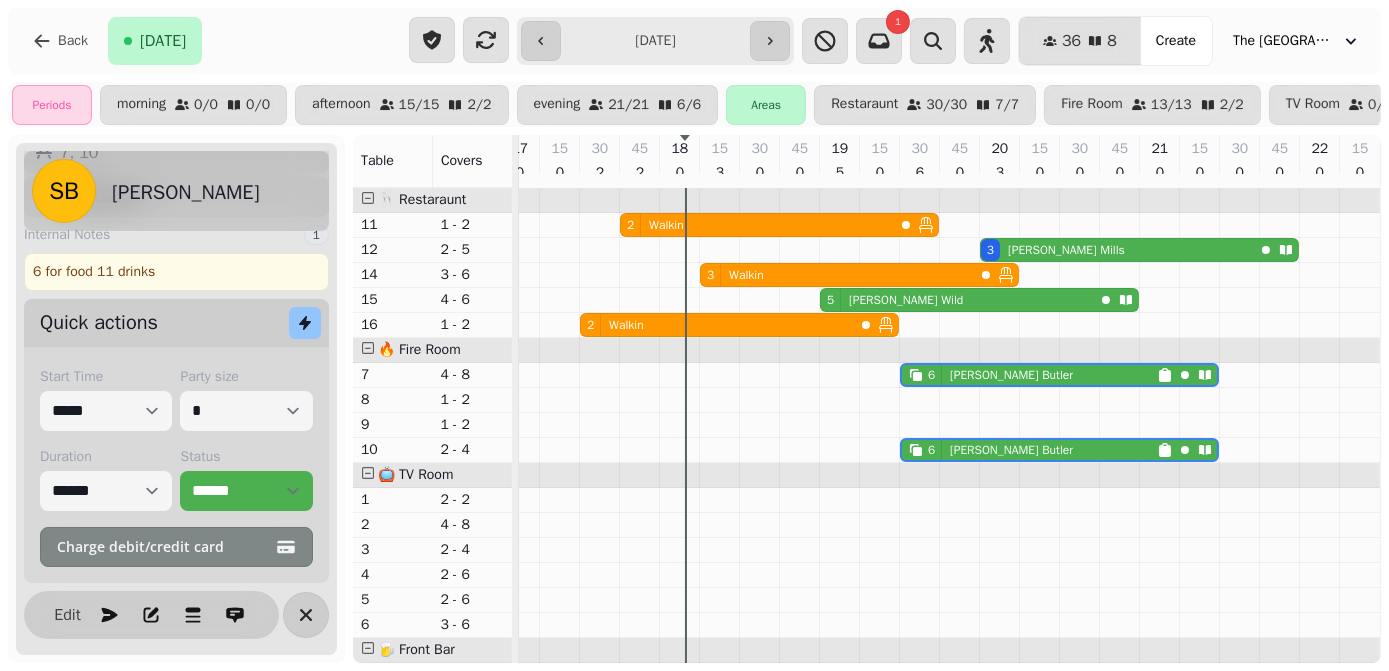 scroll, scrollTop: 0, scrollLeft: 0, axis: both 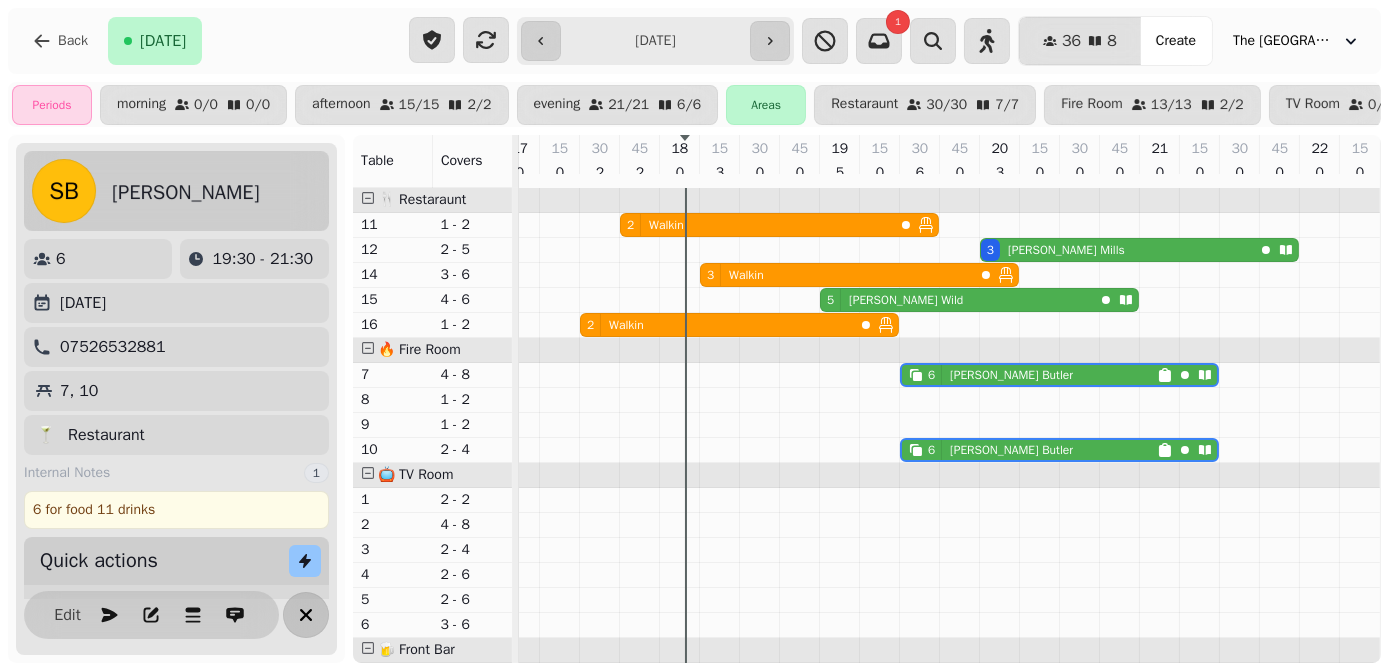 click 